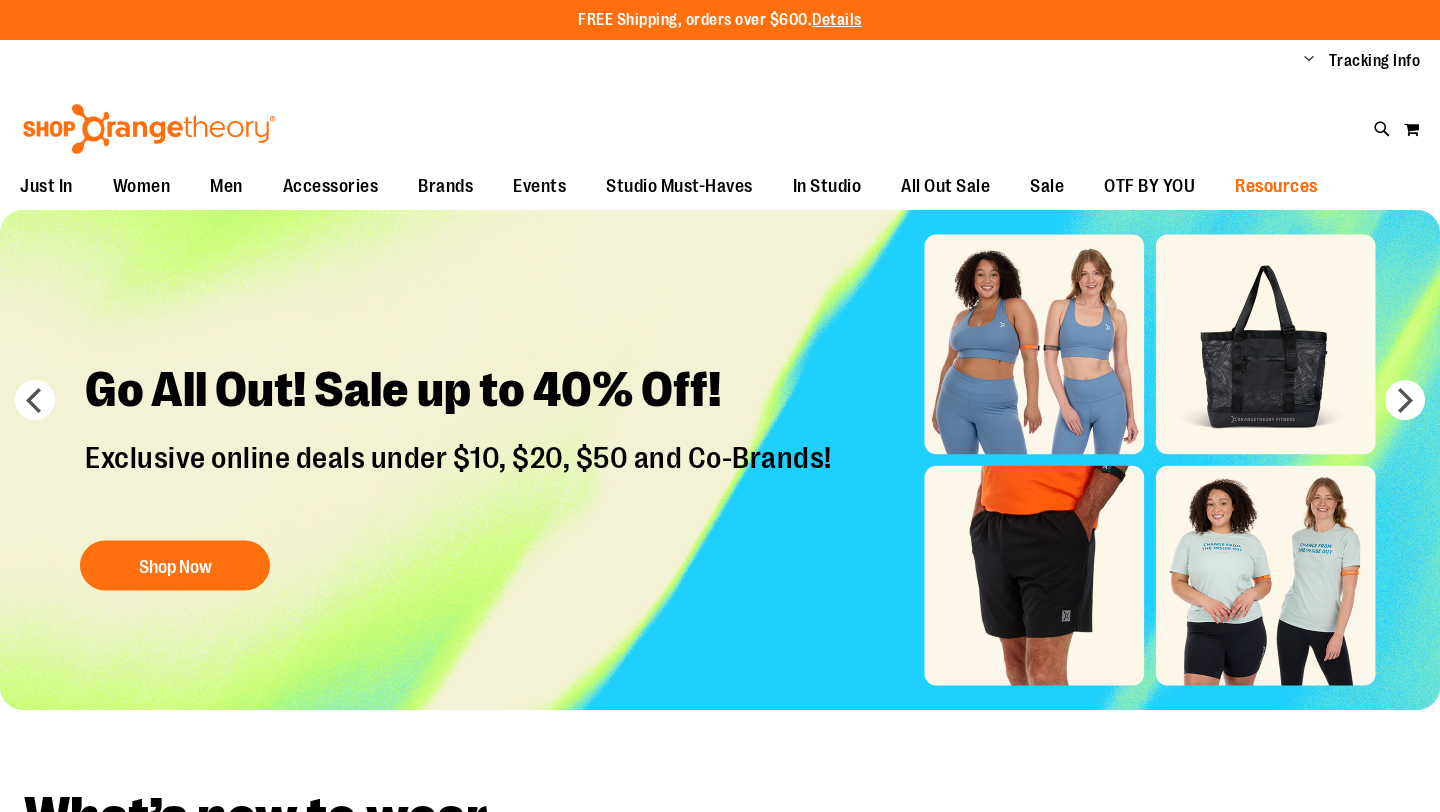 scroll, scrollTop: 0, scrollLeft: 0, axis: both 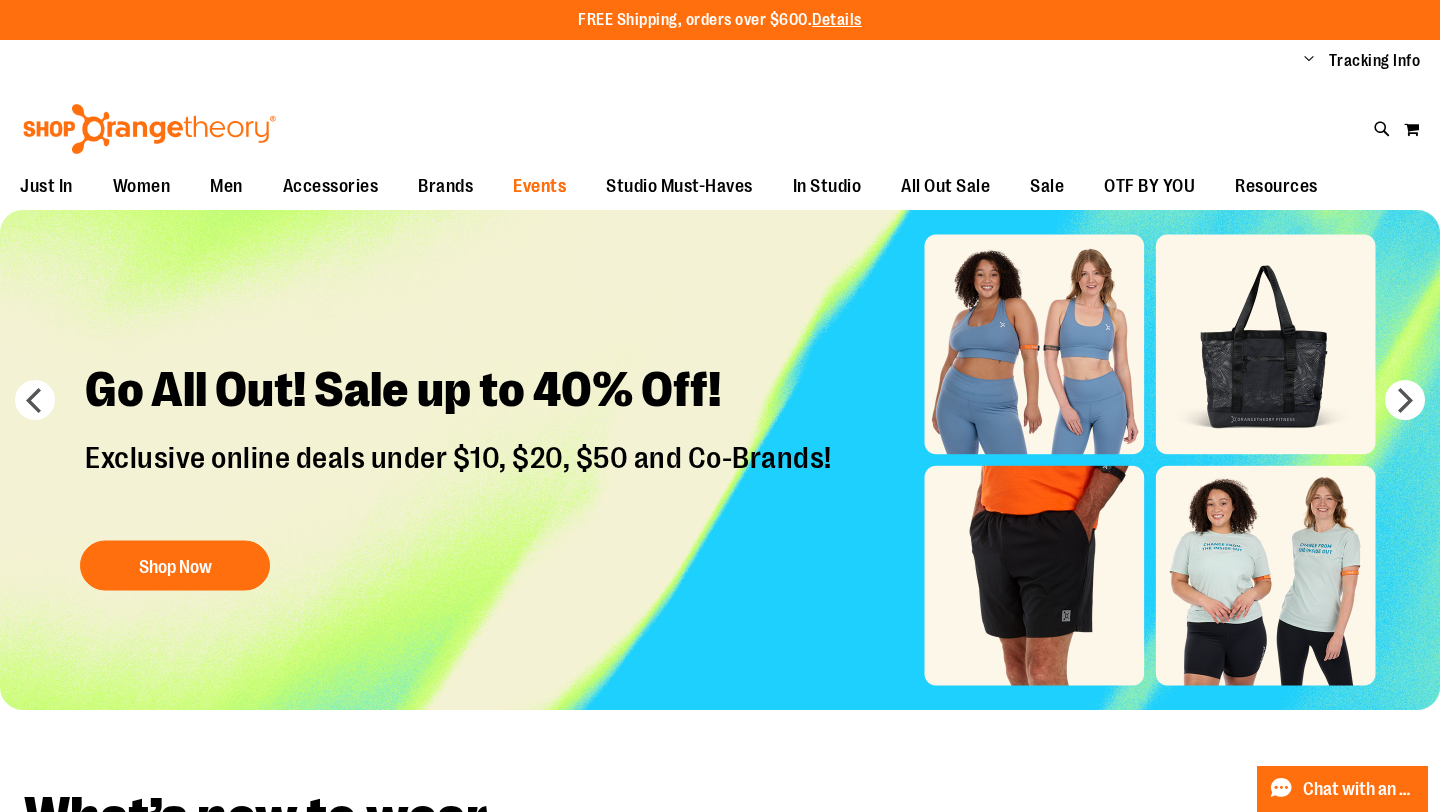 type on "**********" 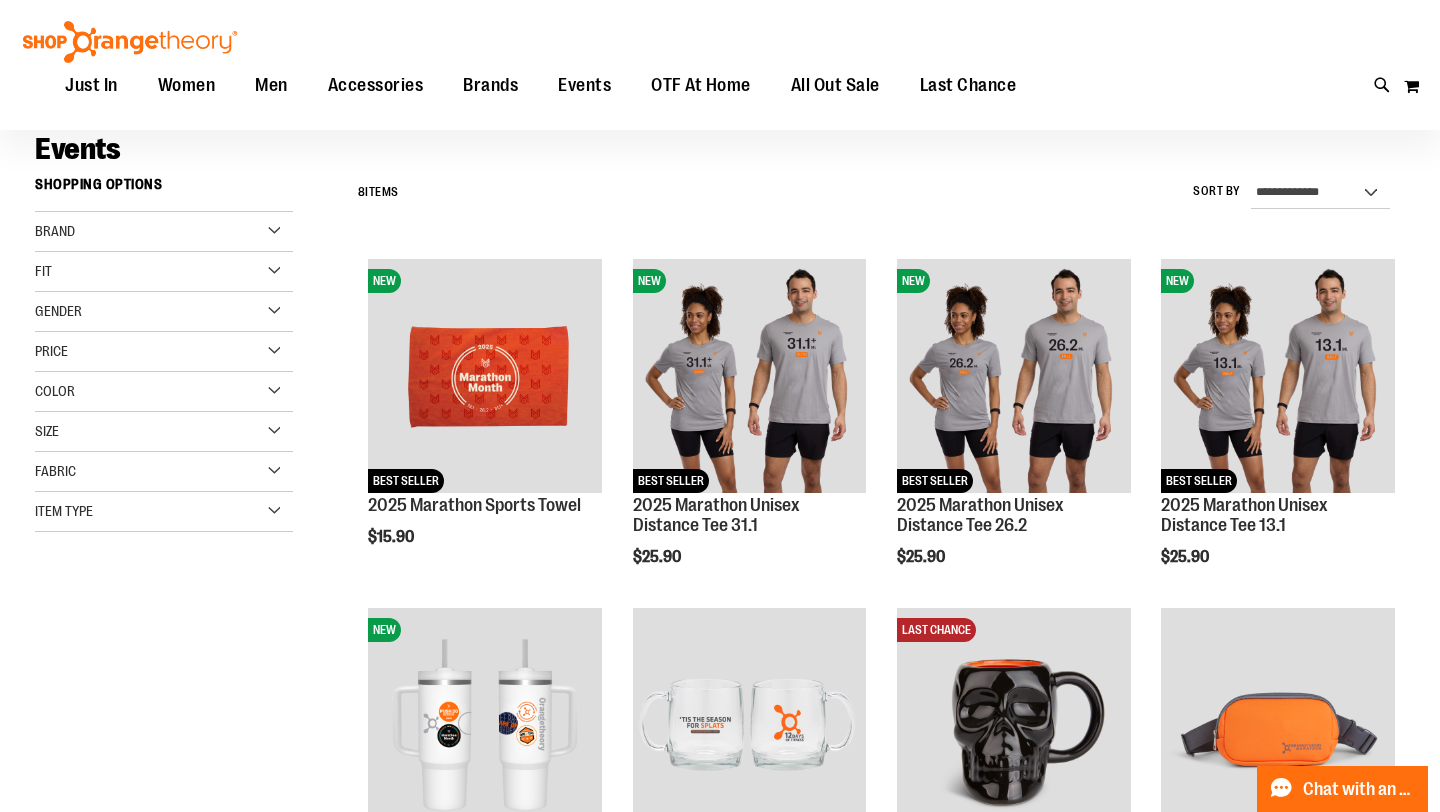 scroll, scrollTop: 0, scrollLeft: 0, axis: both 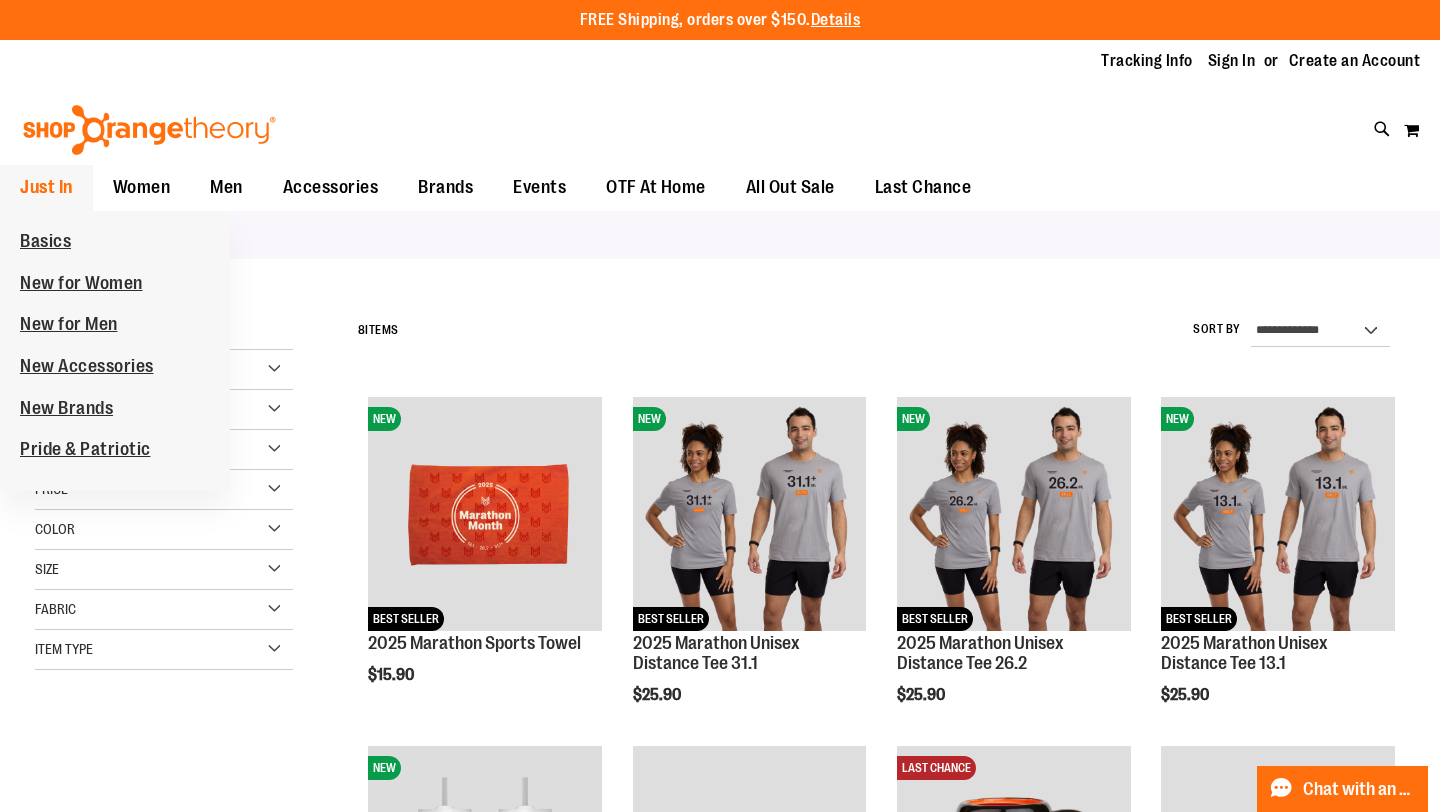 type on "**********" 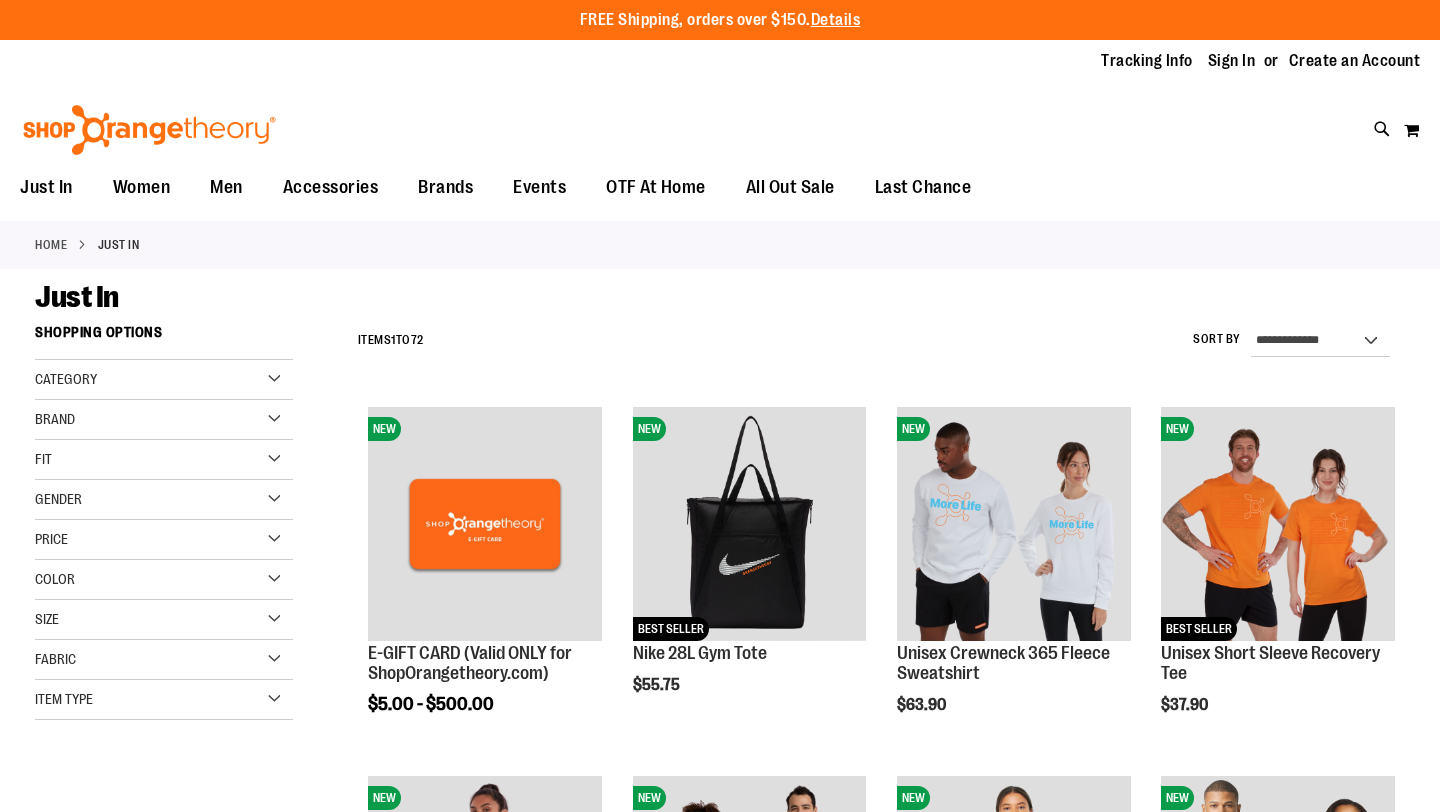 scroll, scrollTop: 0, scrollLeft: 0, axis: both 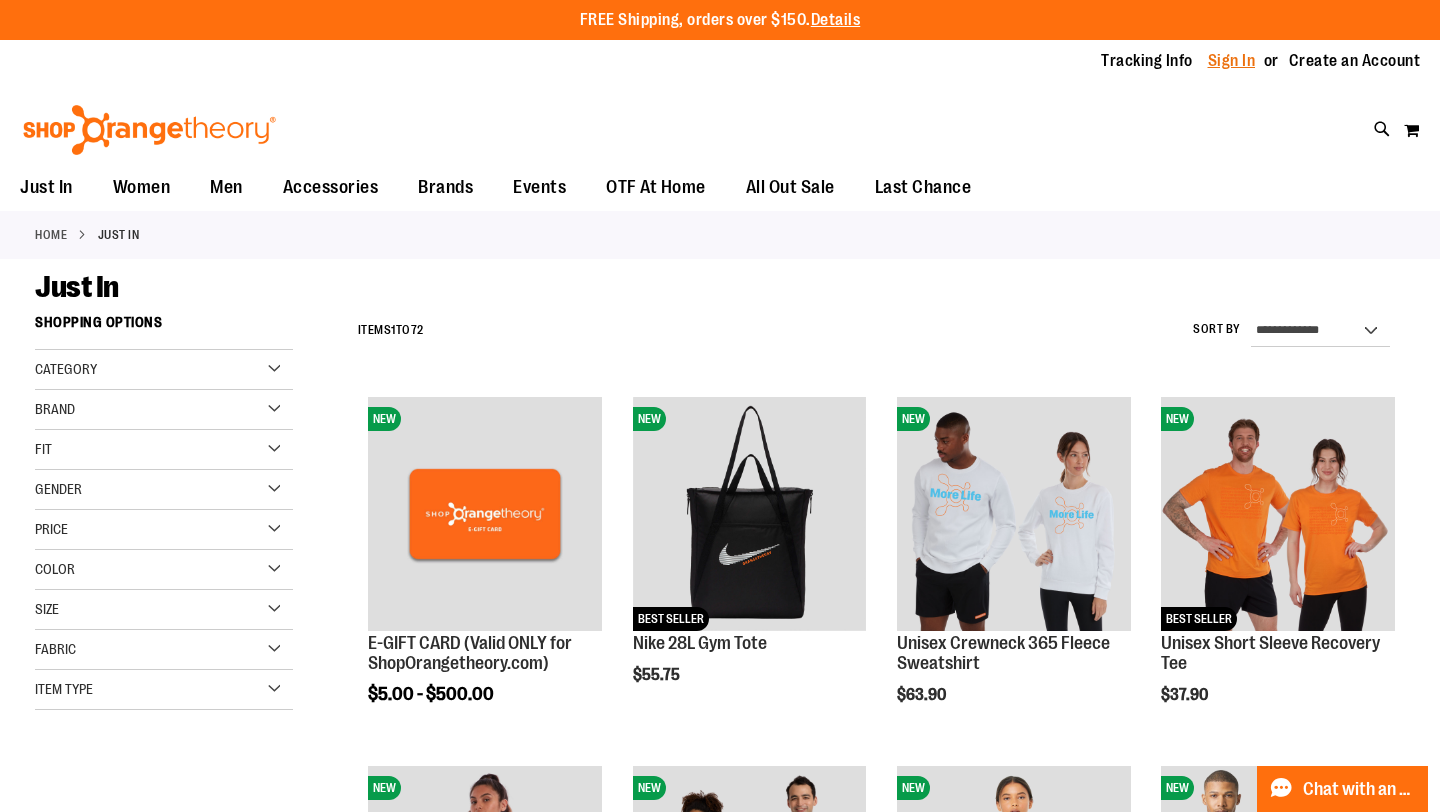 type on "**********" 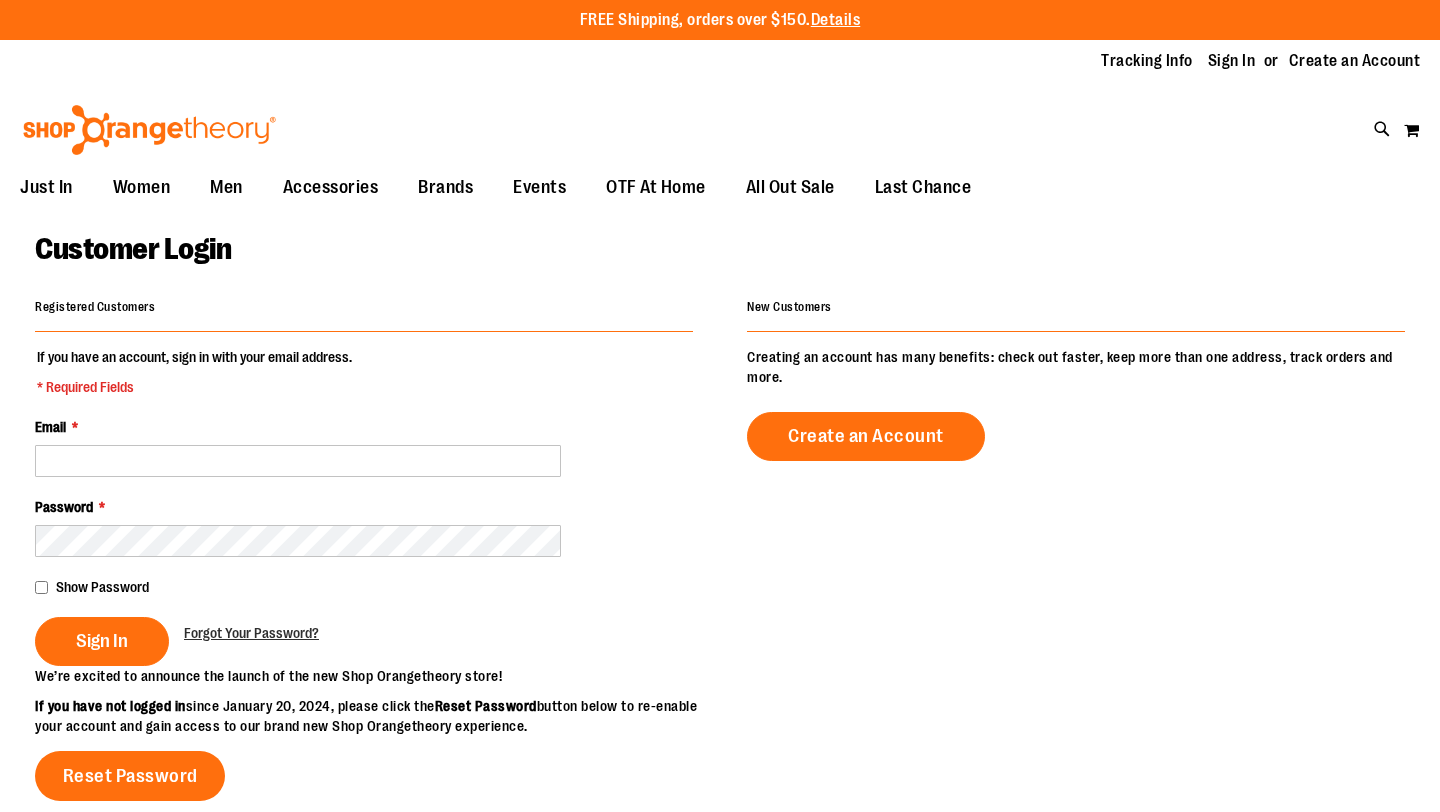 scroll, scrollTop: 0, scrollLeft: 0, axis: both 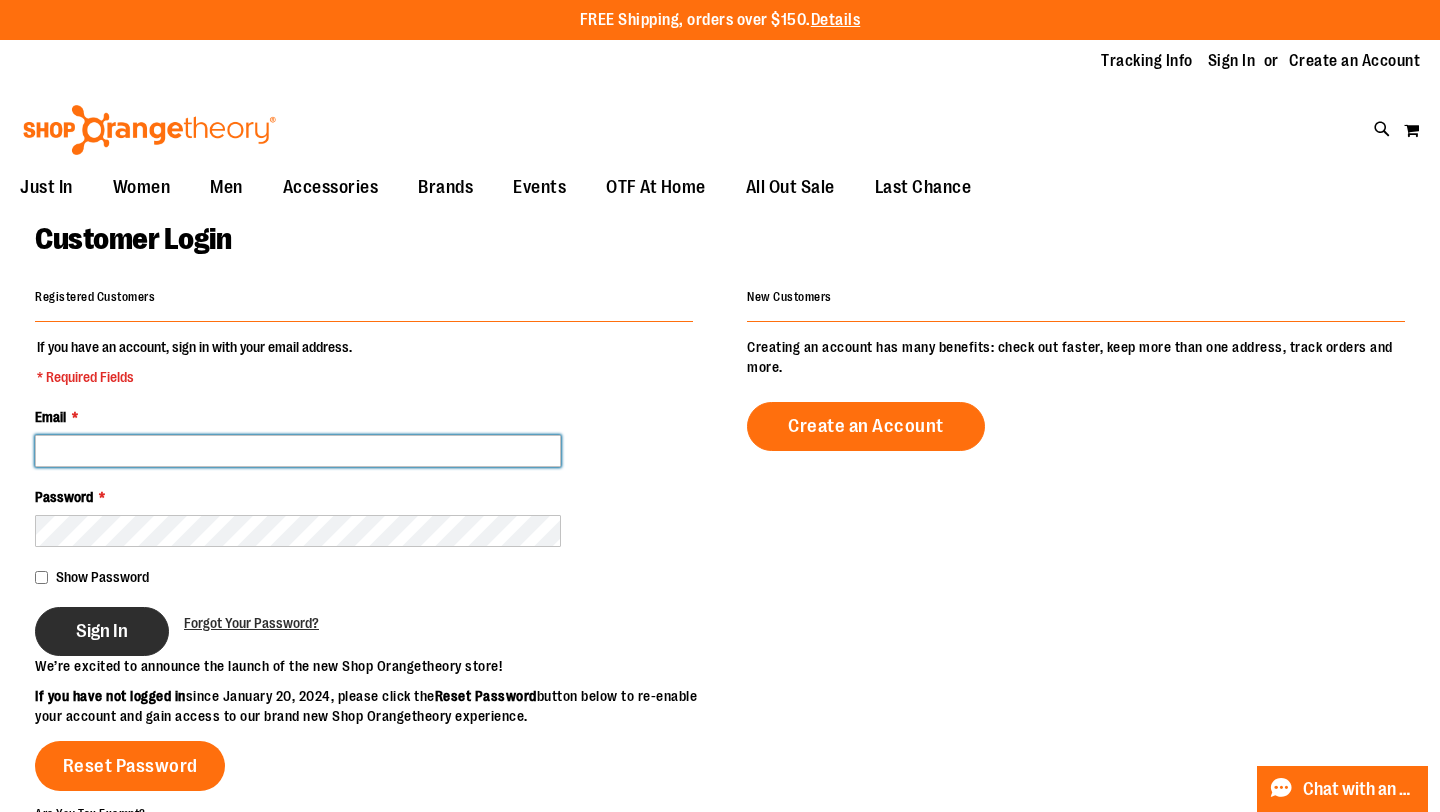 type on "**********" 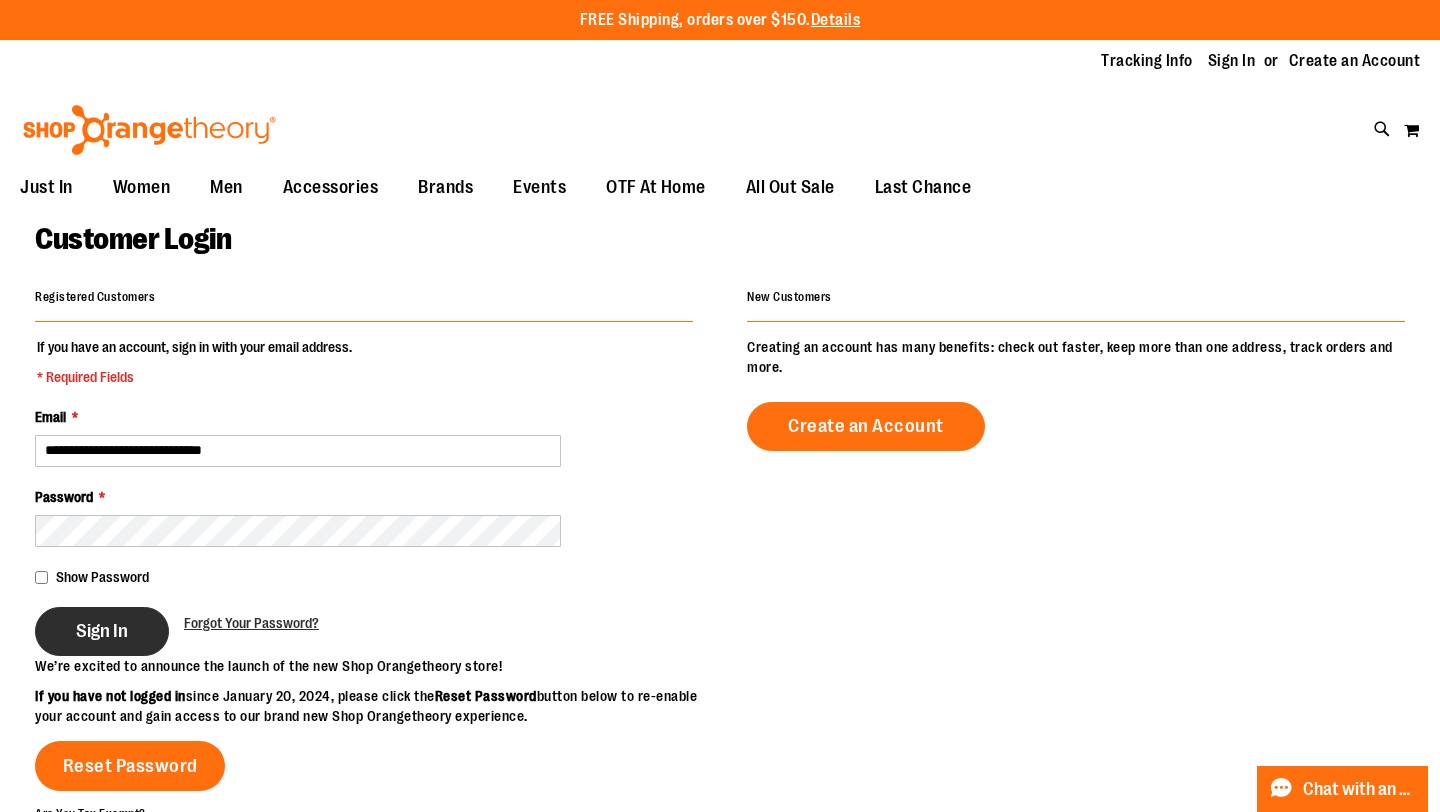type on "**********" 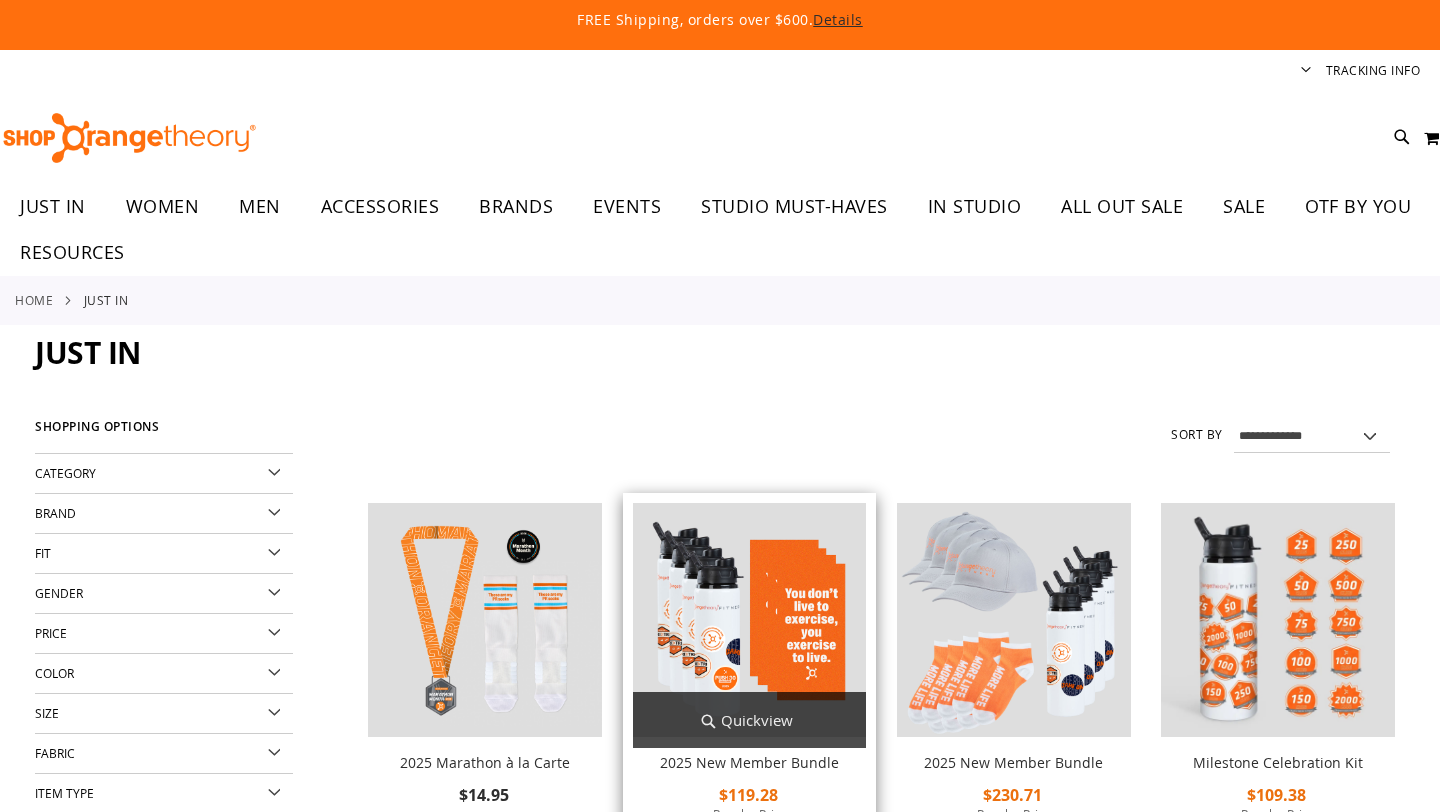 scroll, scrollTop: 0, scrollLeft: 0, axis: both 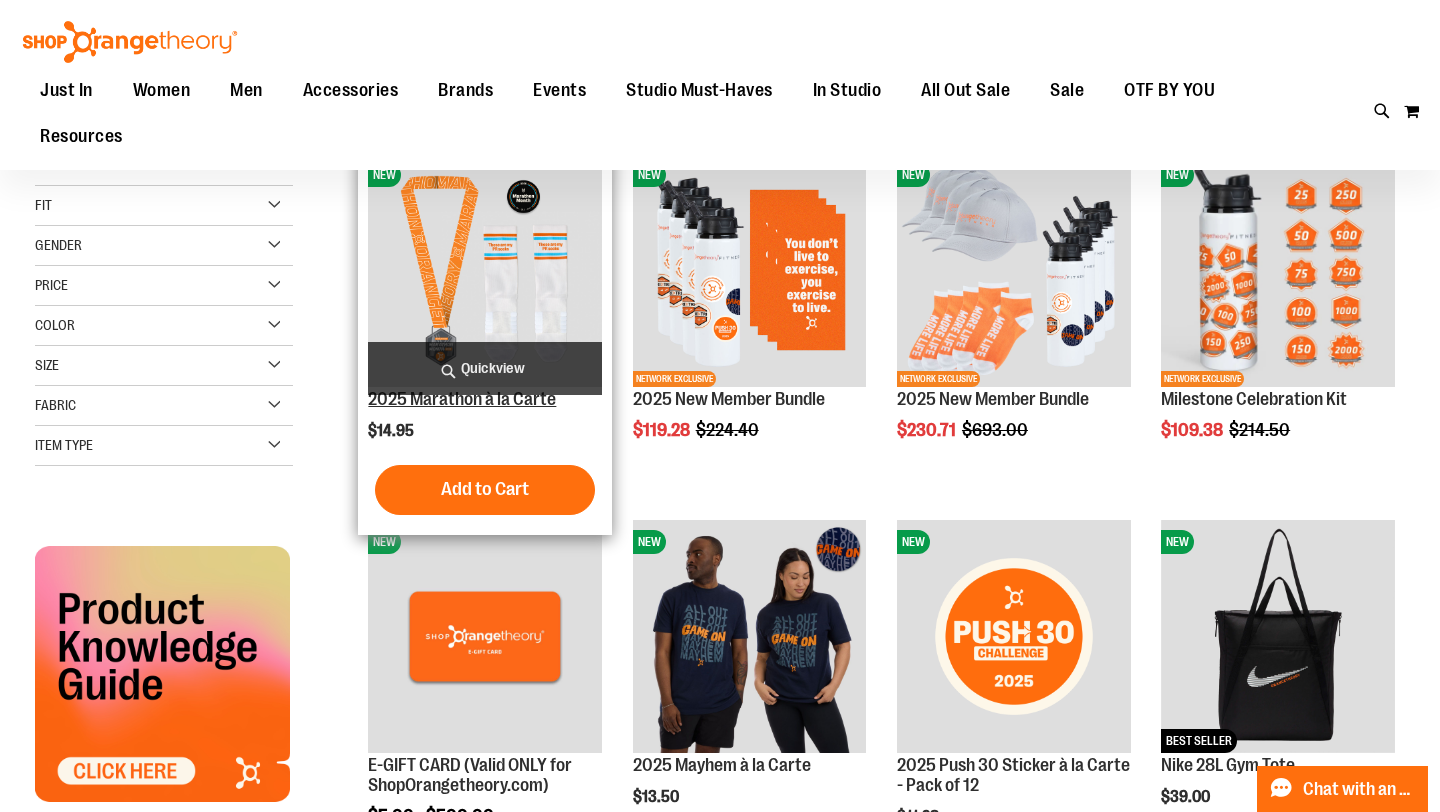 type on "**********" 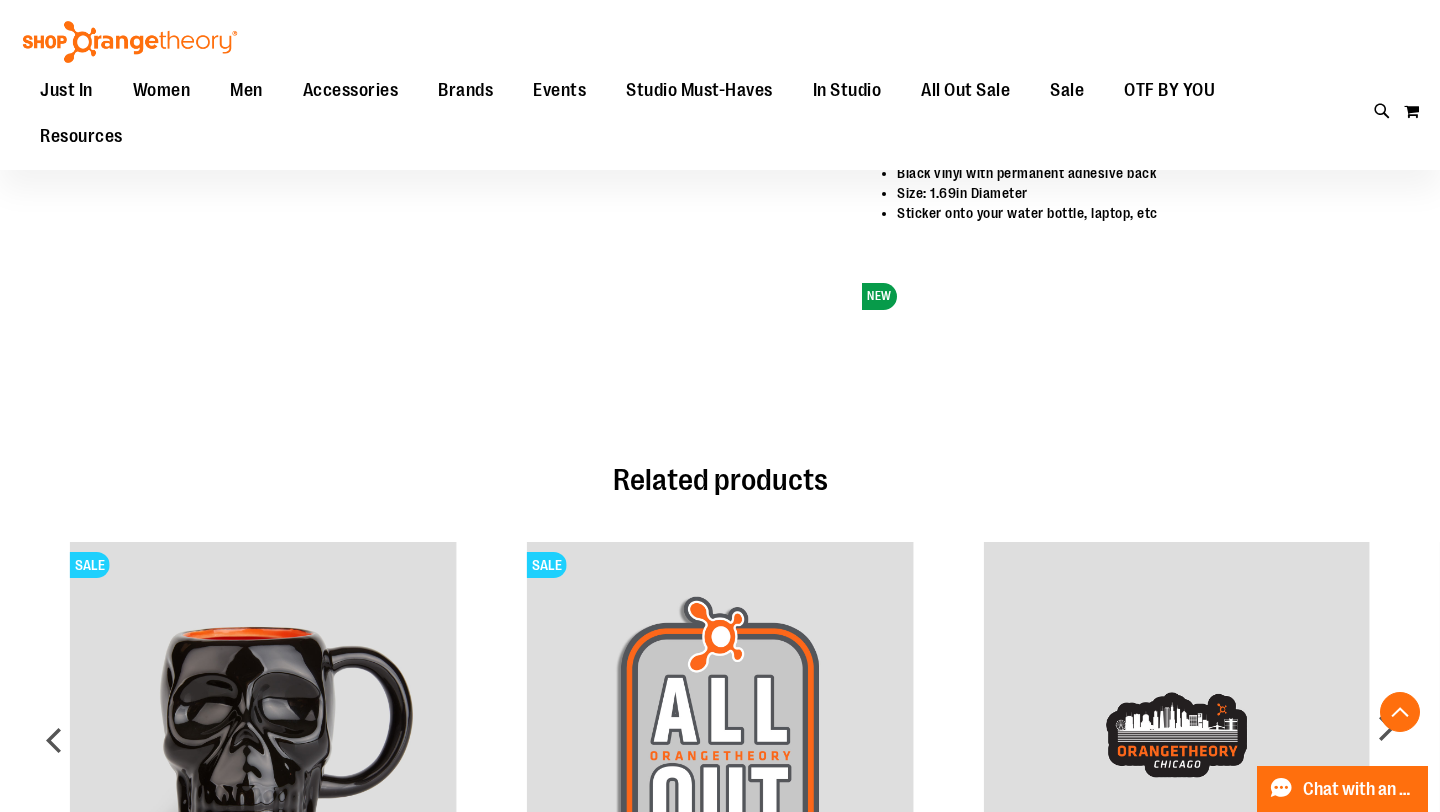 scroll, scrollTop: 0, scrollLeft: 0, axis: both 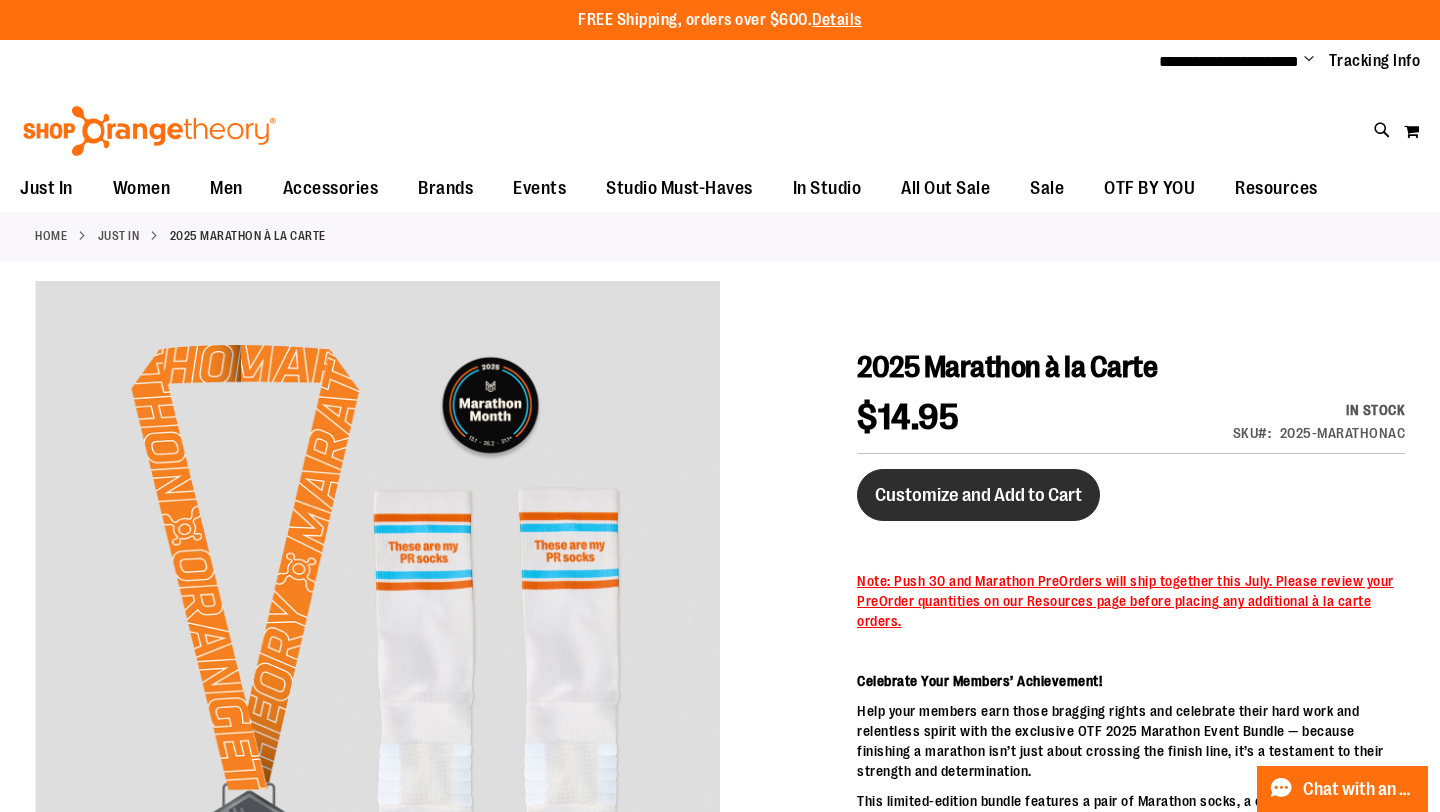 type on "**********" 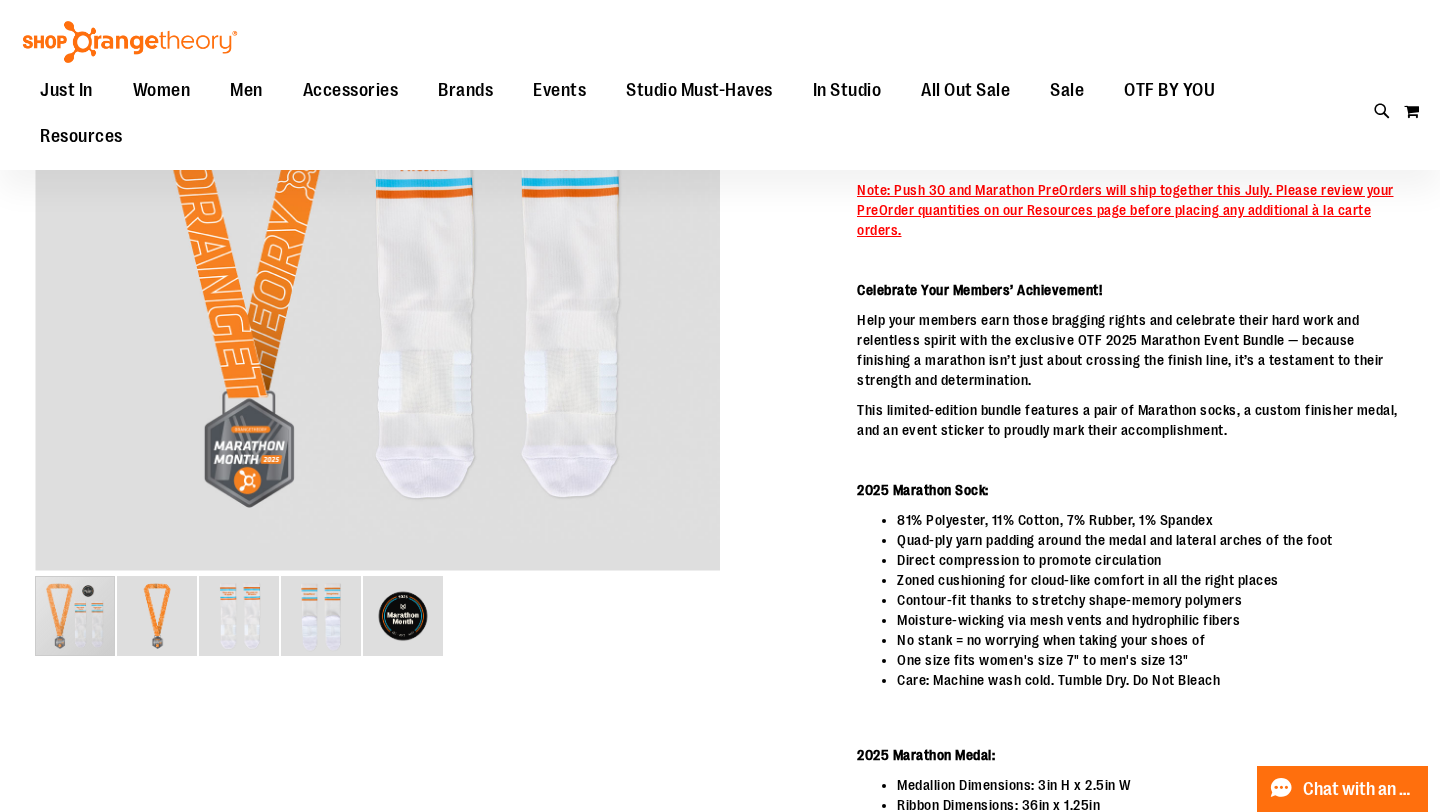 scroll, scrollTop: 139, scrollLeft: 0, axis: vertical 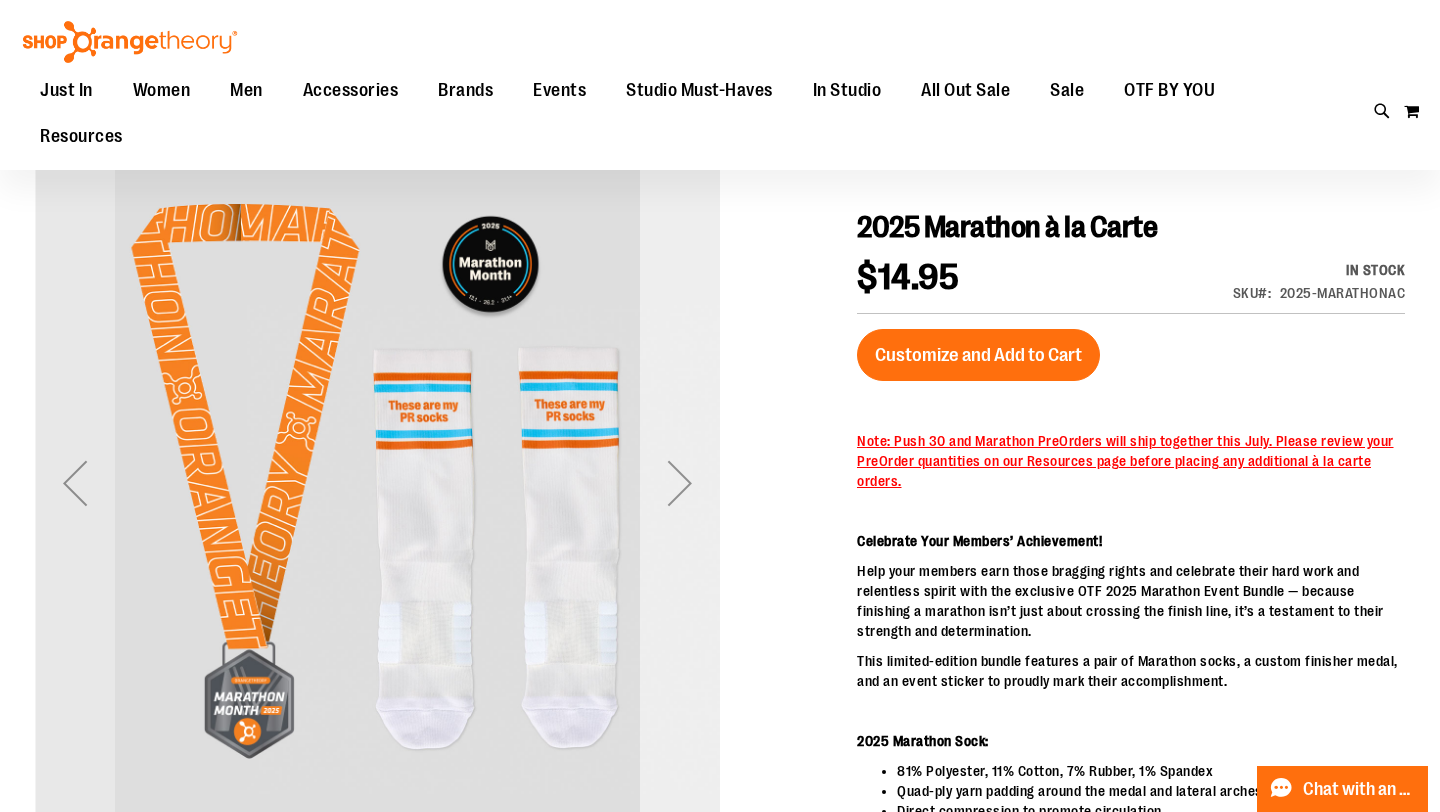 click at bounding box center (680, 483) 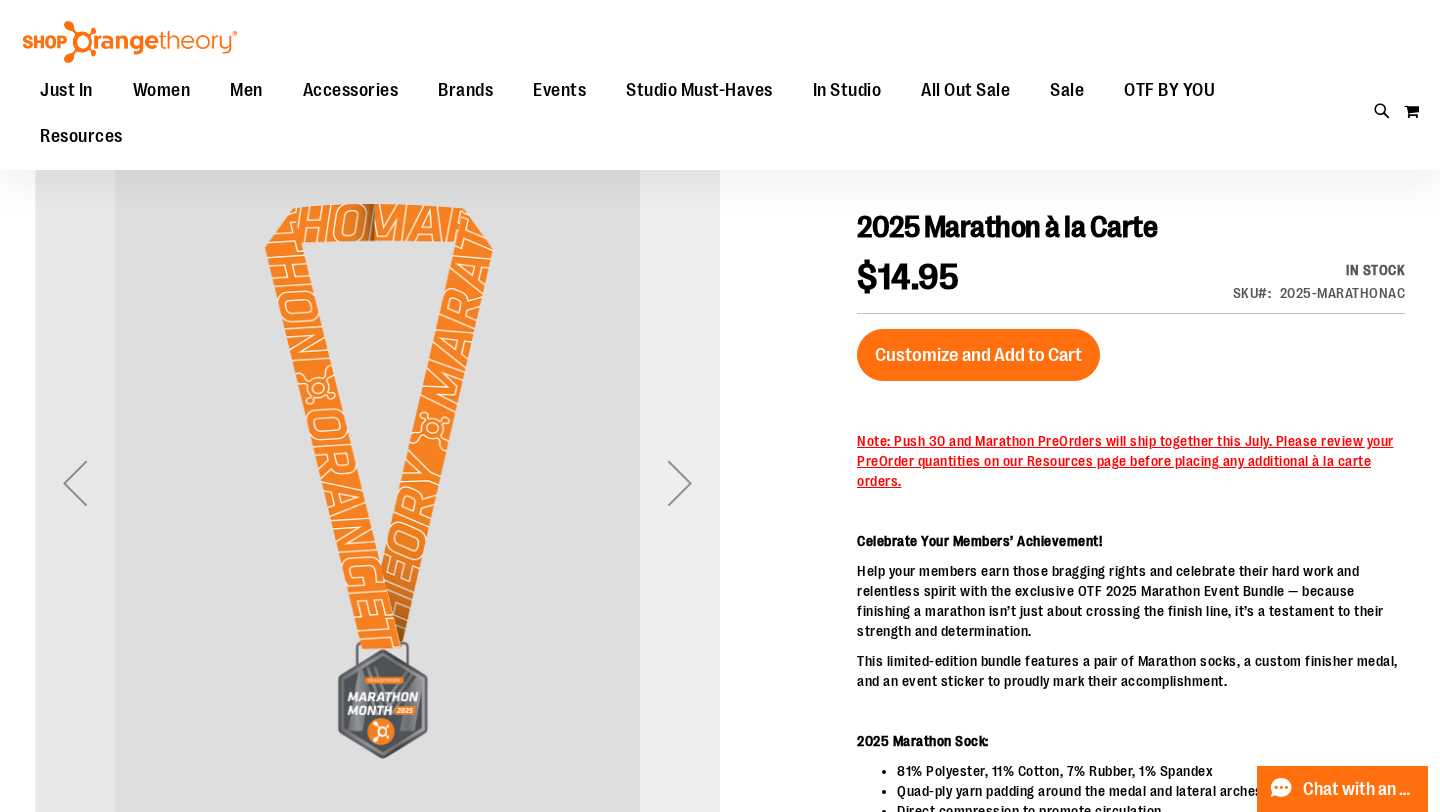 click at bounding box center (680, 483) 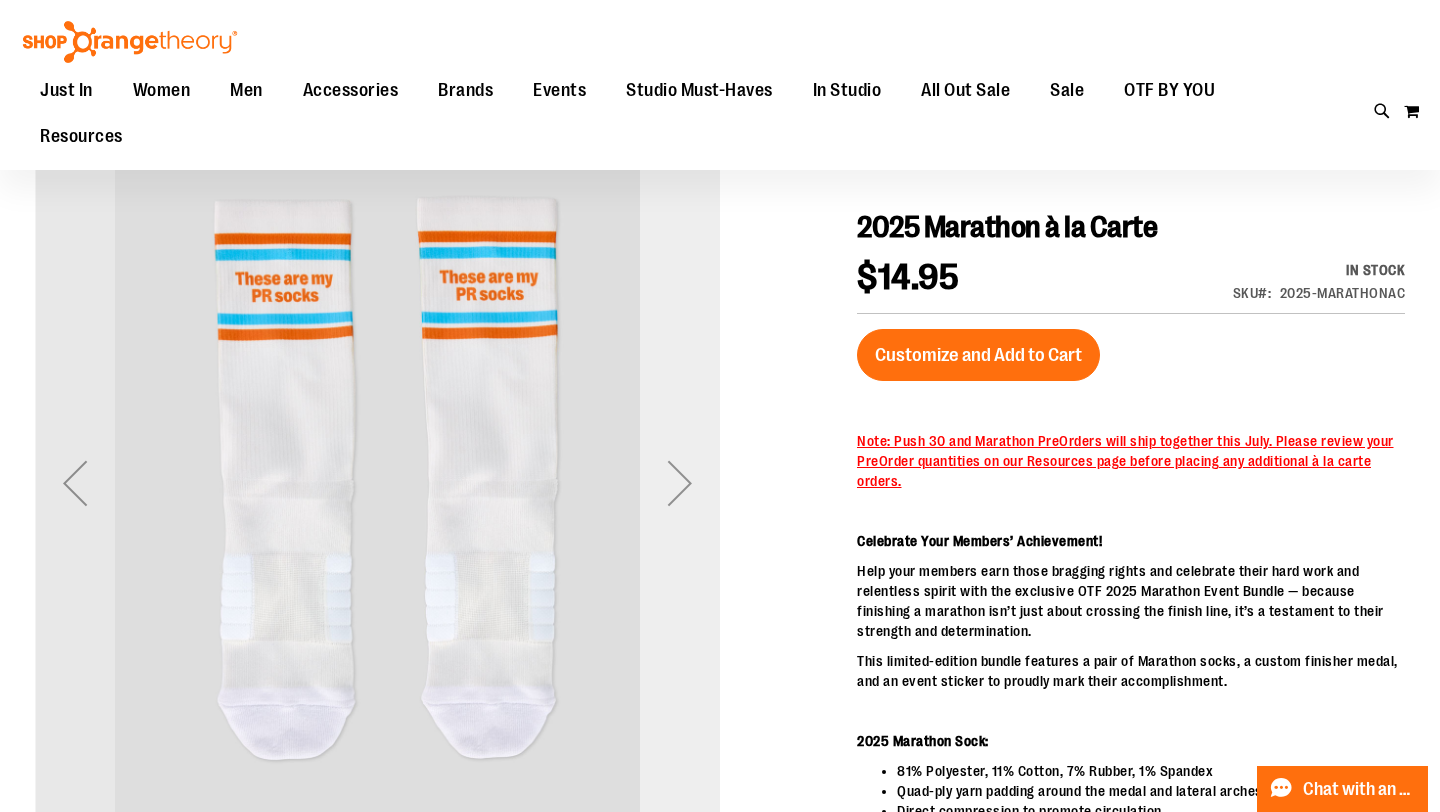 click at bounding box center (680, 483) 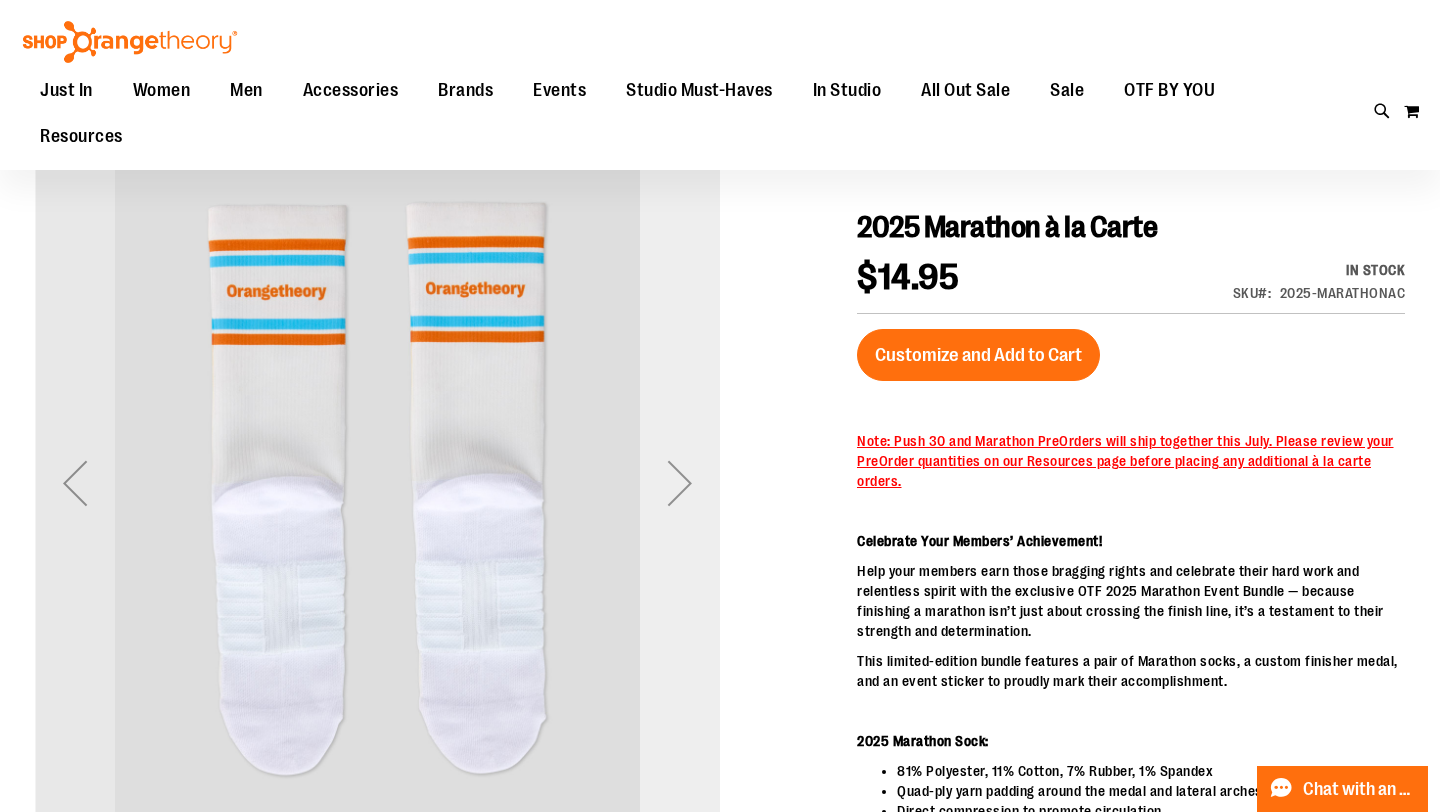 click at bounding box center [680, 483] 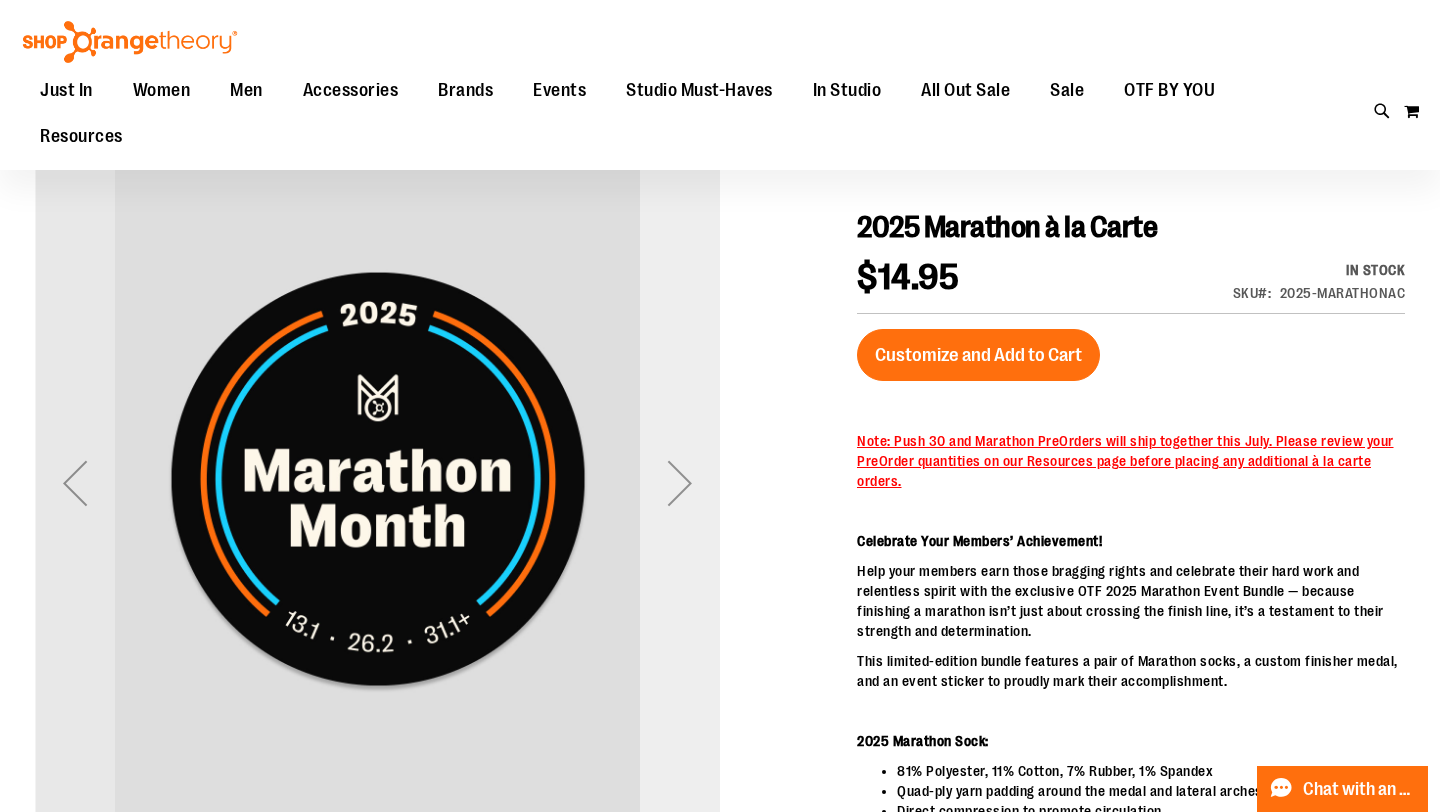 click at bounding box center (680, 483) 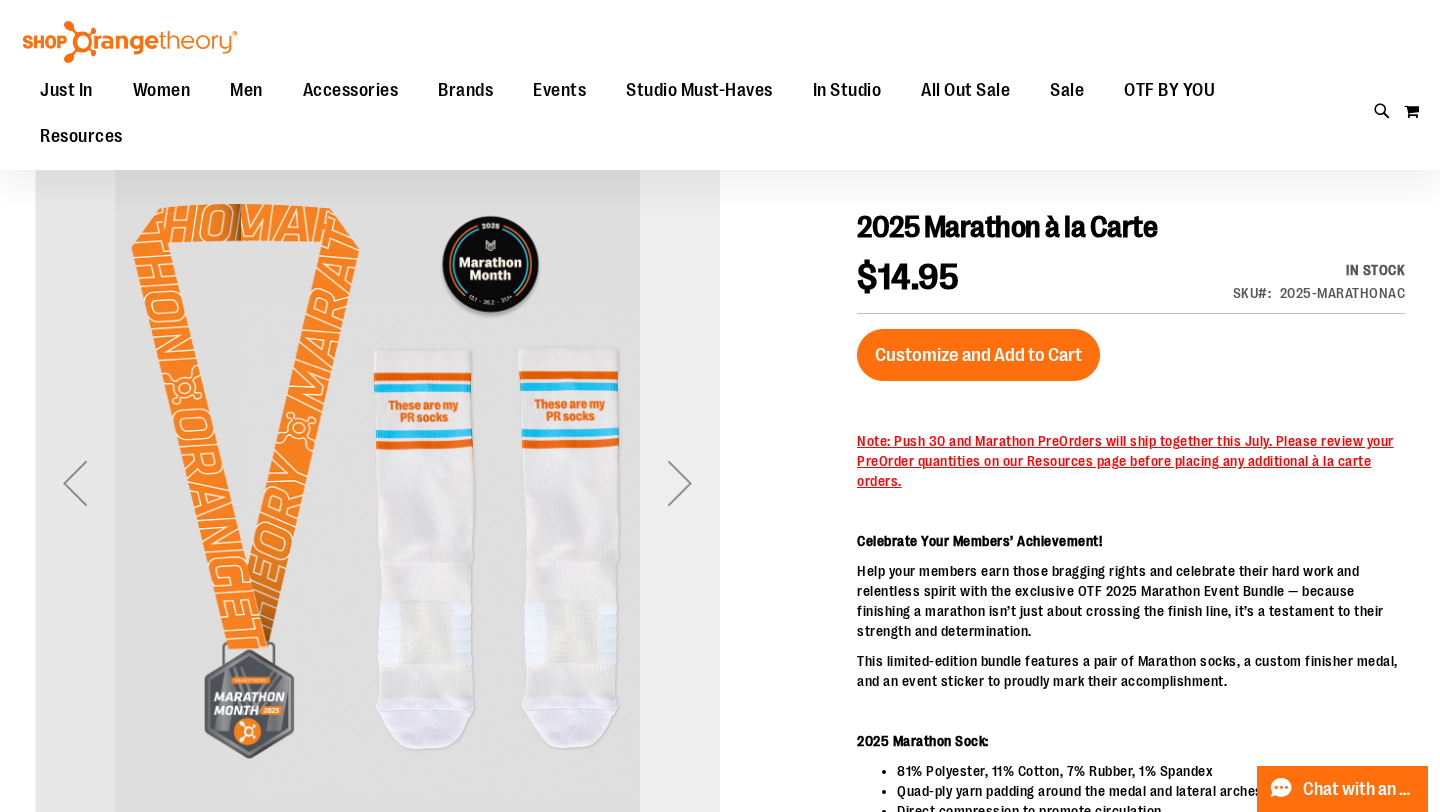 click at bounding box center (680, 483) 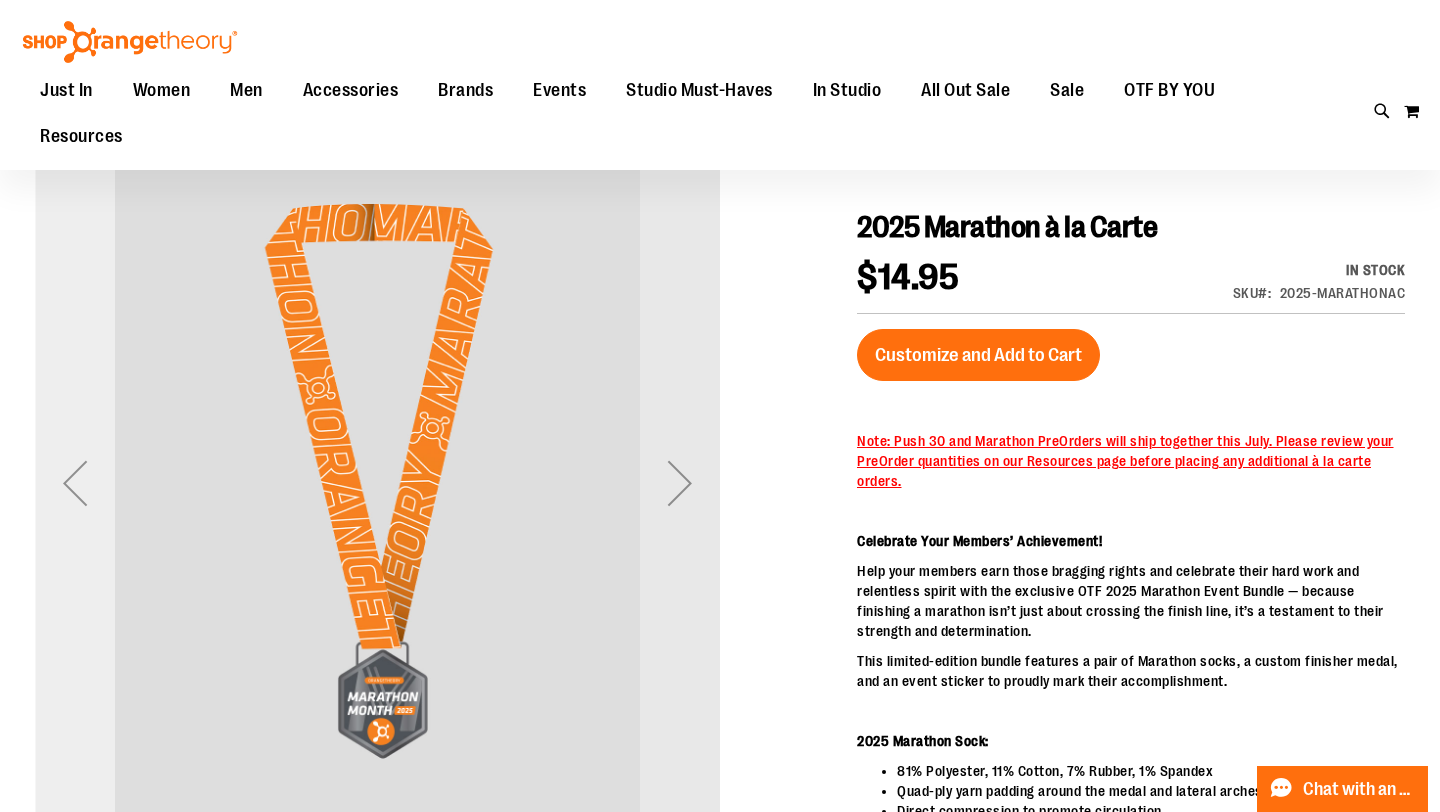 click at bounding box center (75, 483) 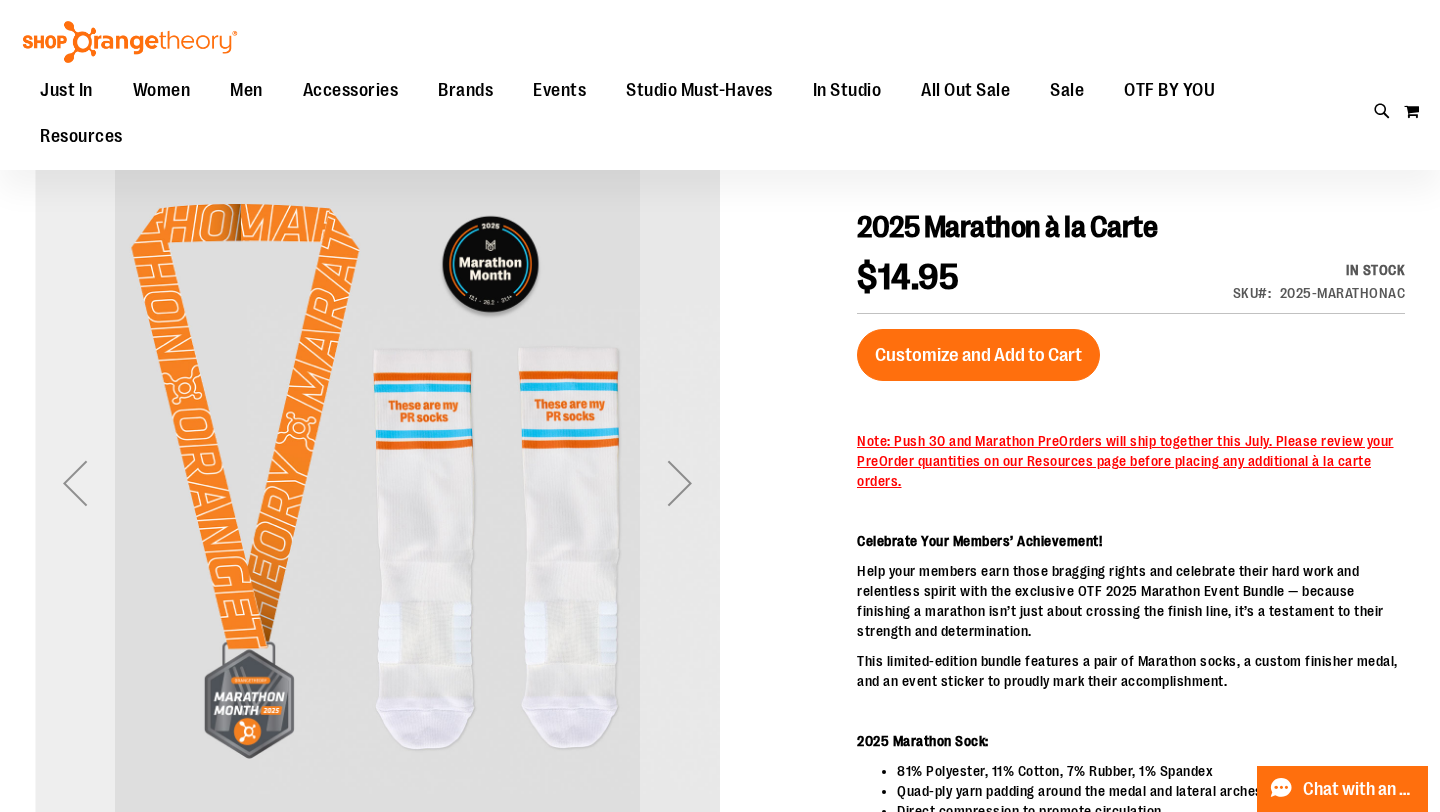click at bounding box center [75, 483] 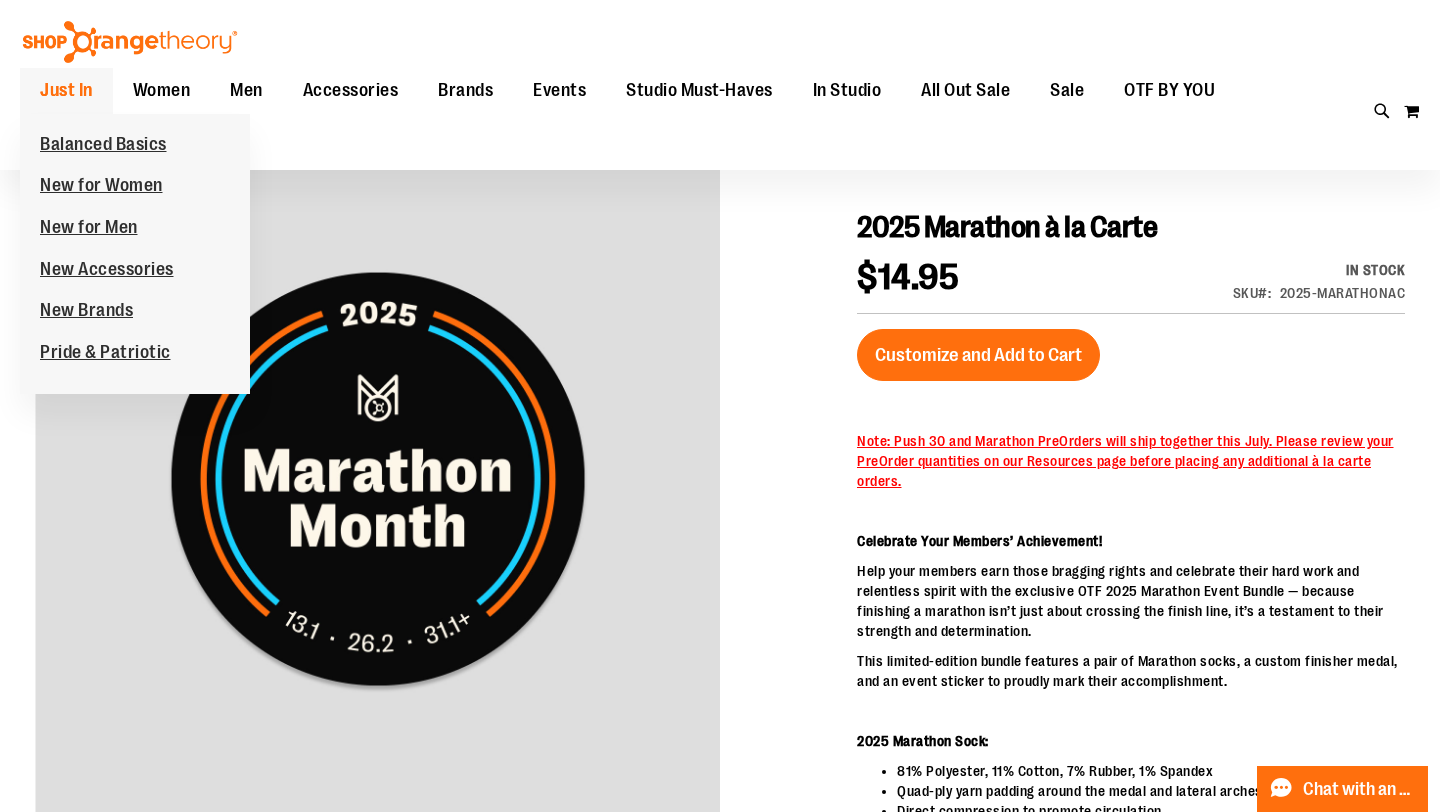 click on "Just In" at bounding box center (66, 90) 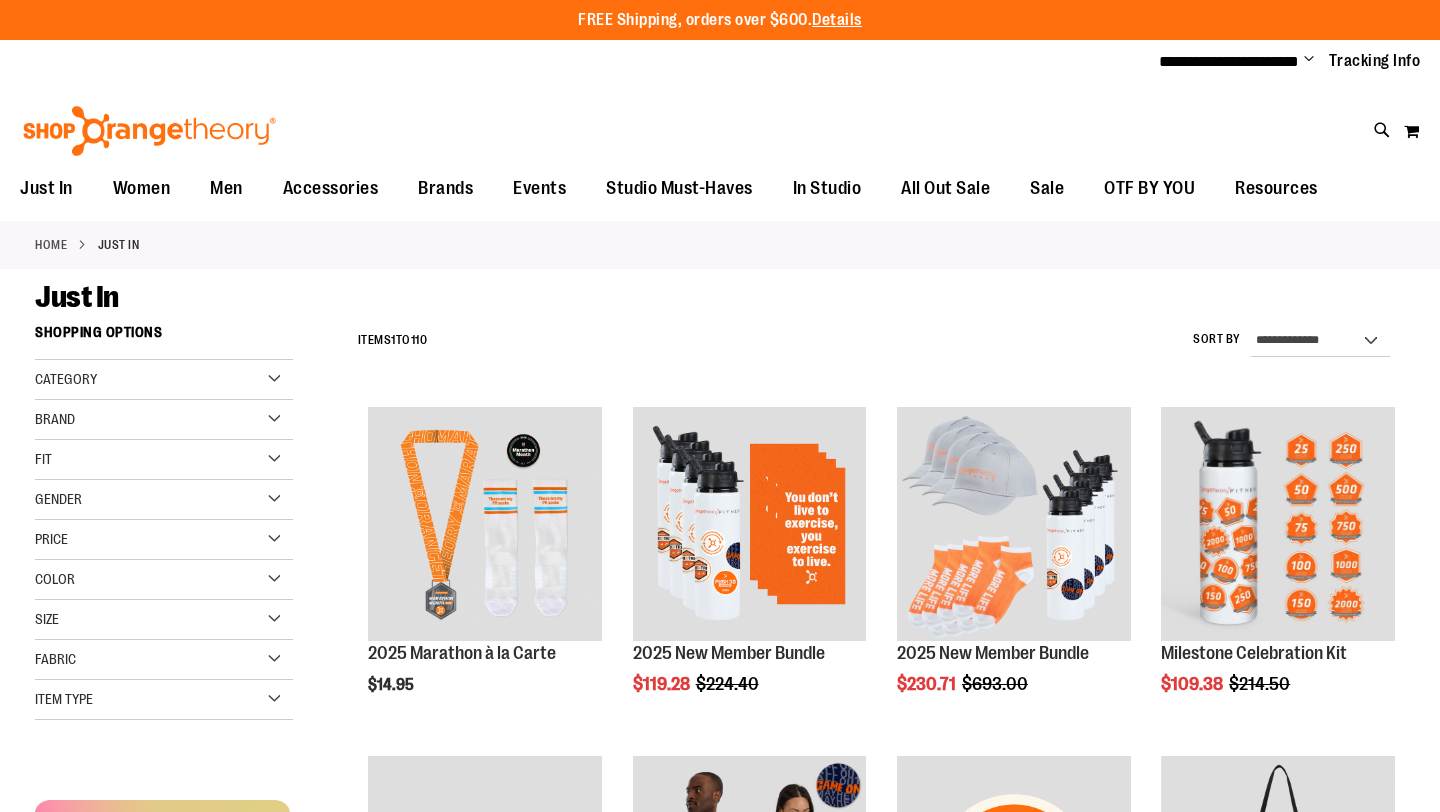 scroll, scrollTop: 0, scrollLeft: 0, axis: both 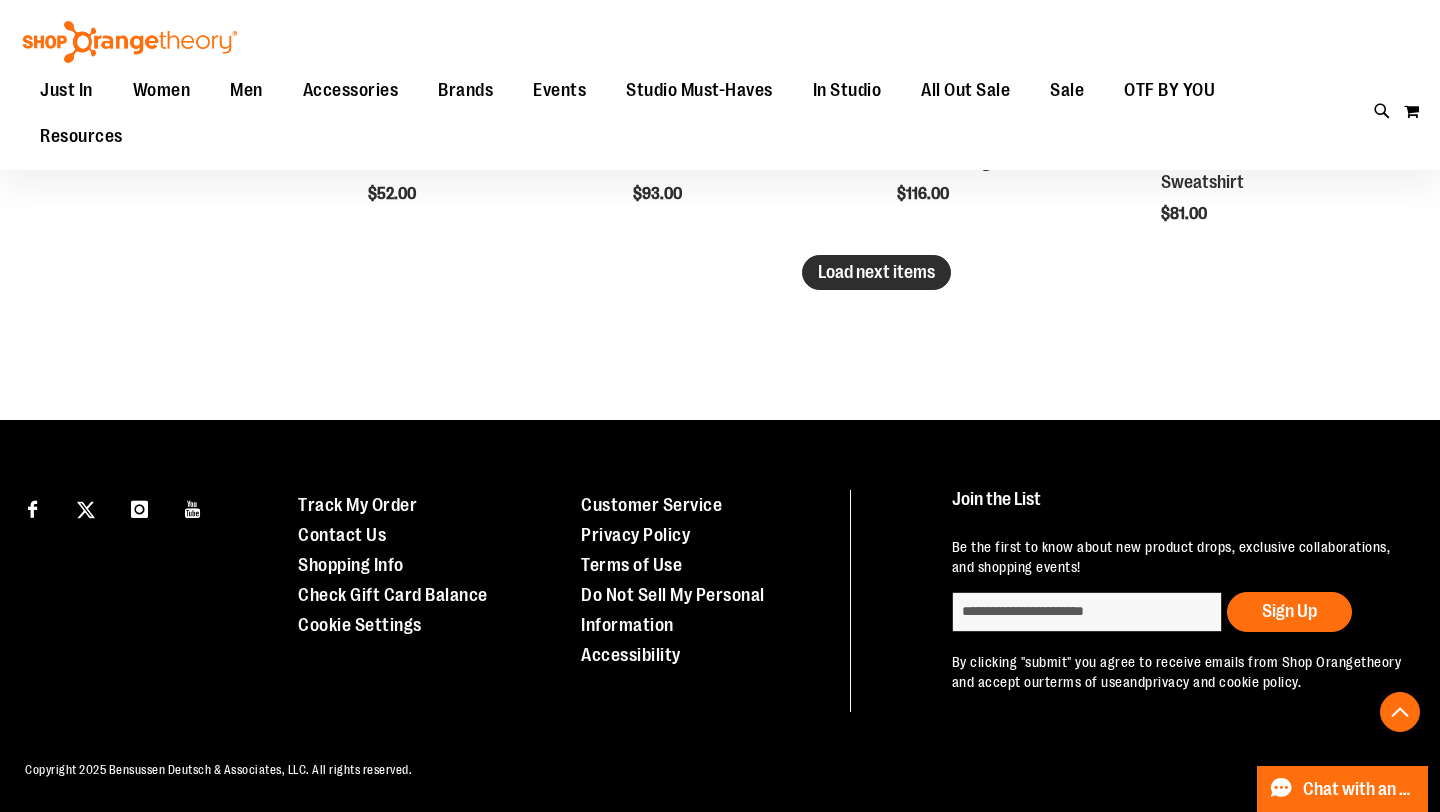 type on "**********" 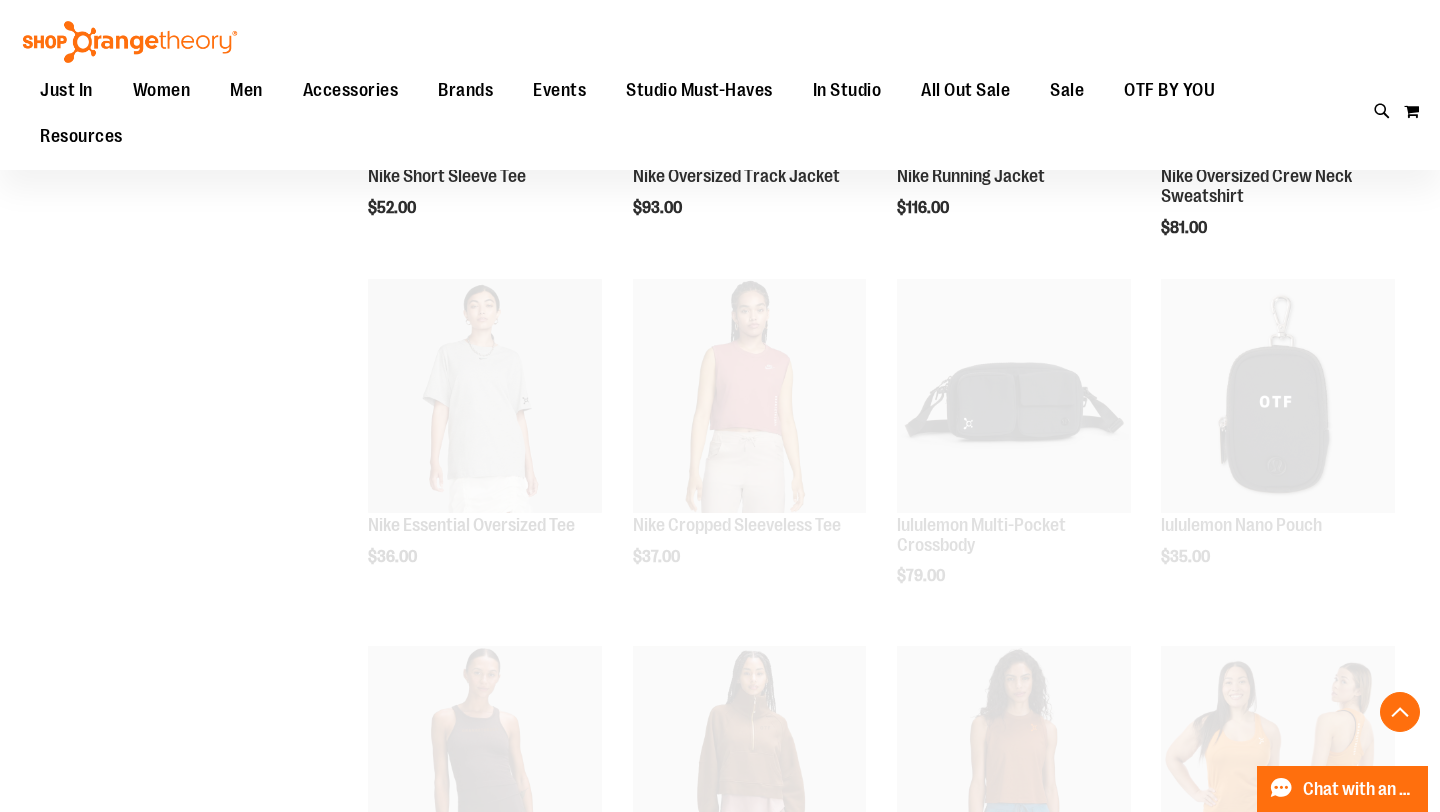 scroll, scrollTop: 3268, scrollLeft: 0, axis: vertical 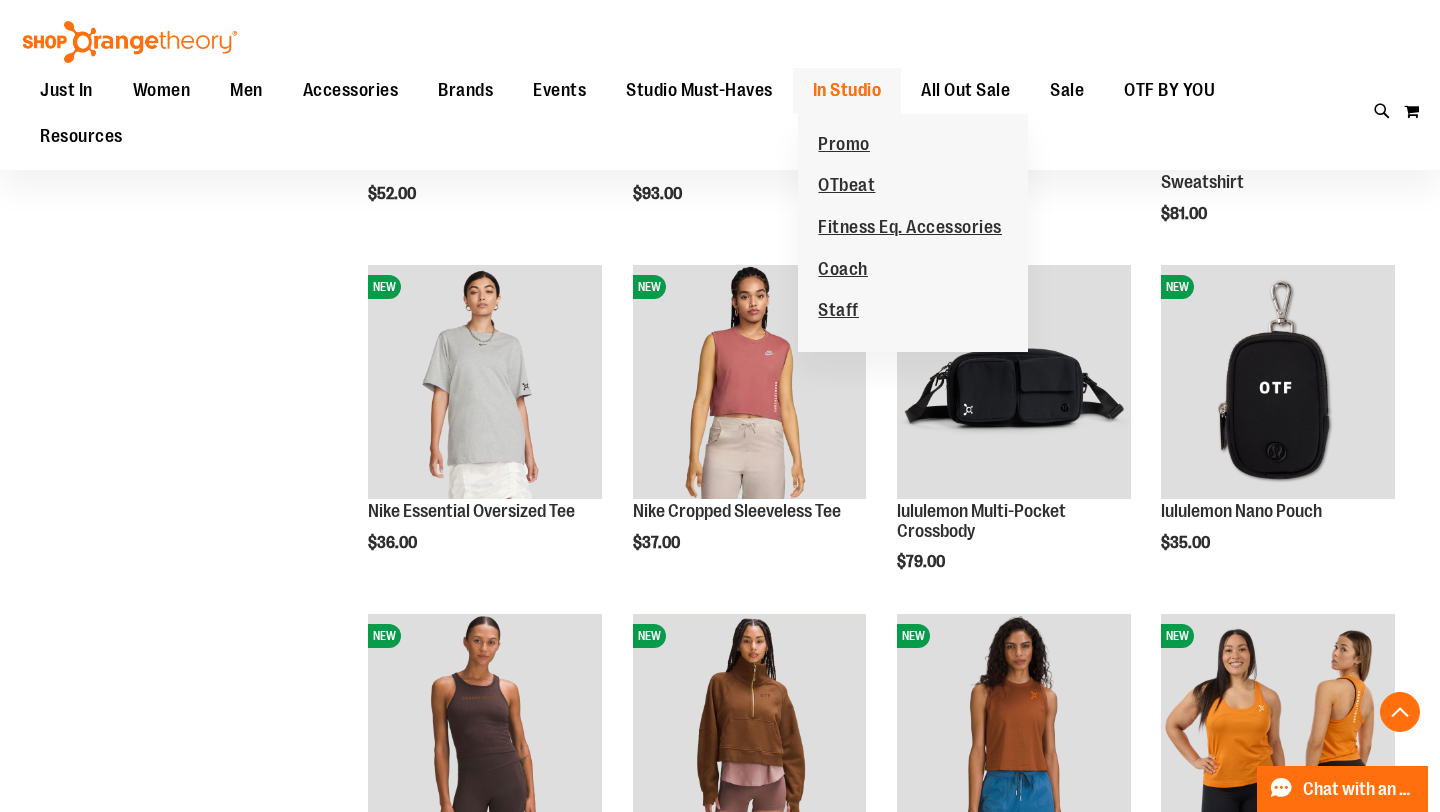click on "In Studio" at bounding box center (847, 90) 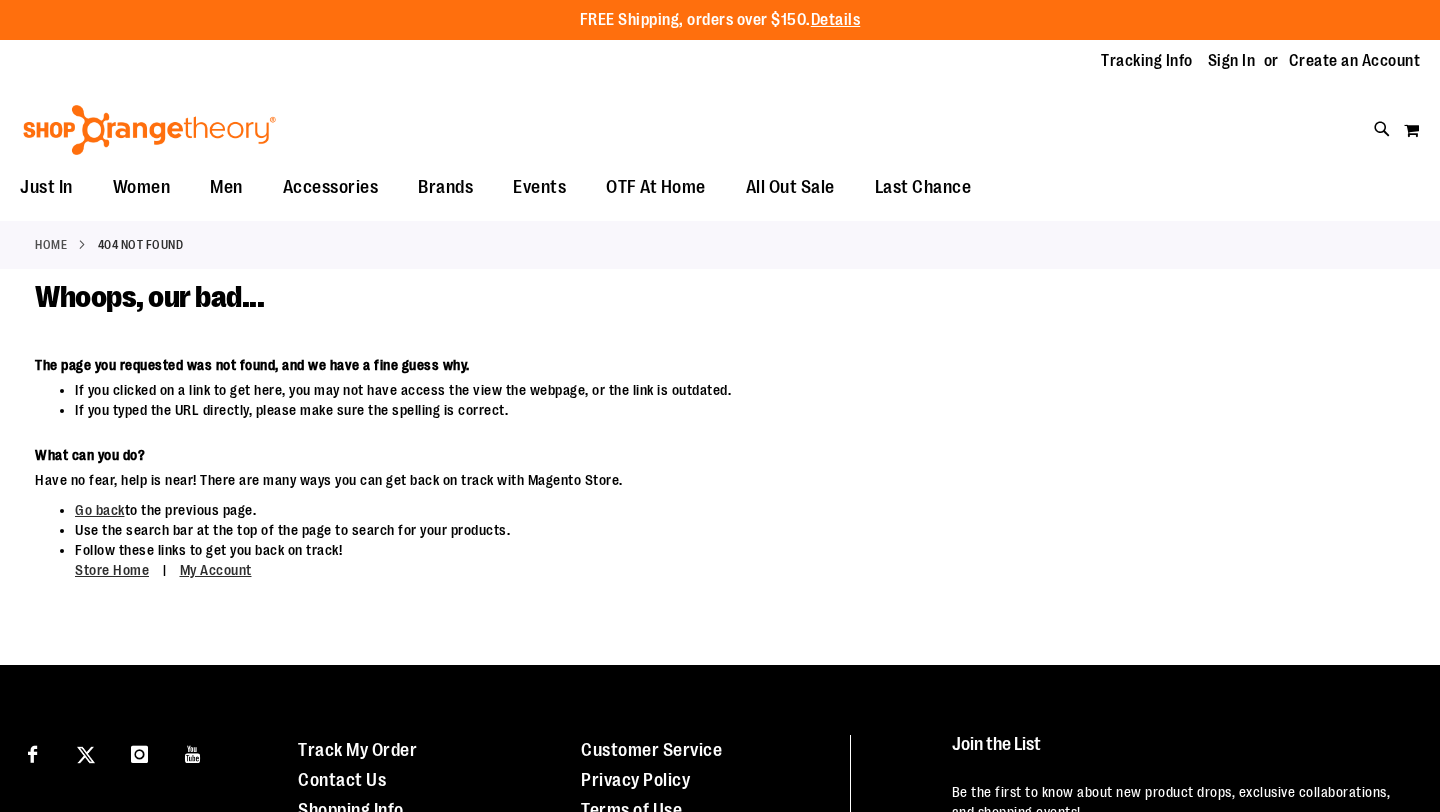 scroll, scrollTop: 0, scrollLeft: 0, axis: both 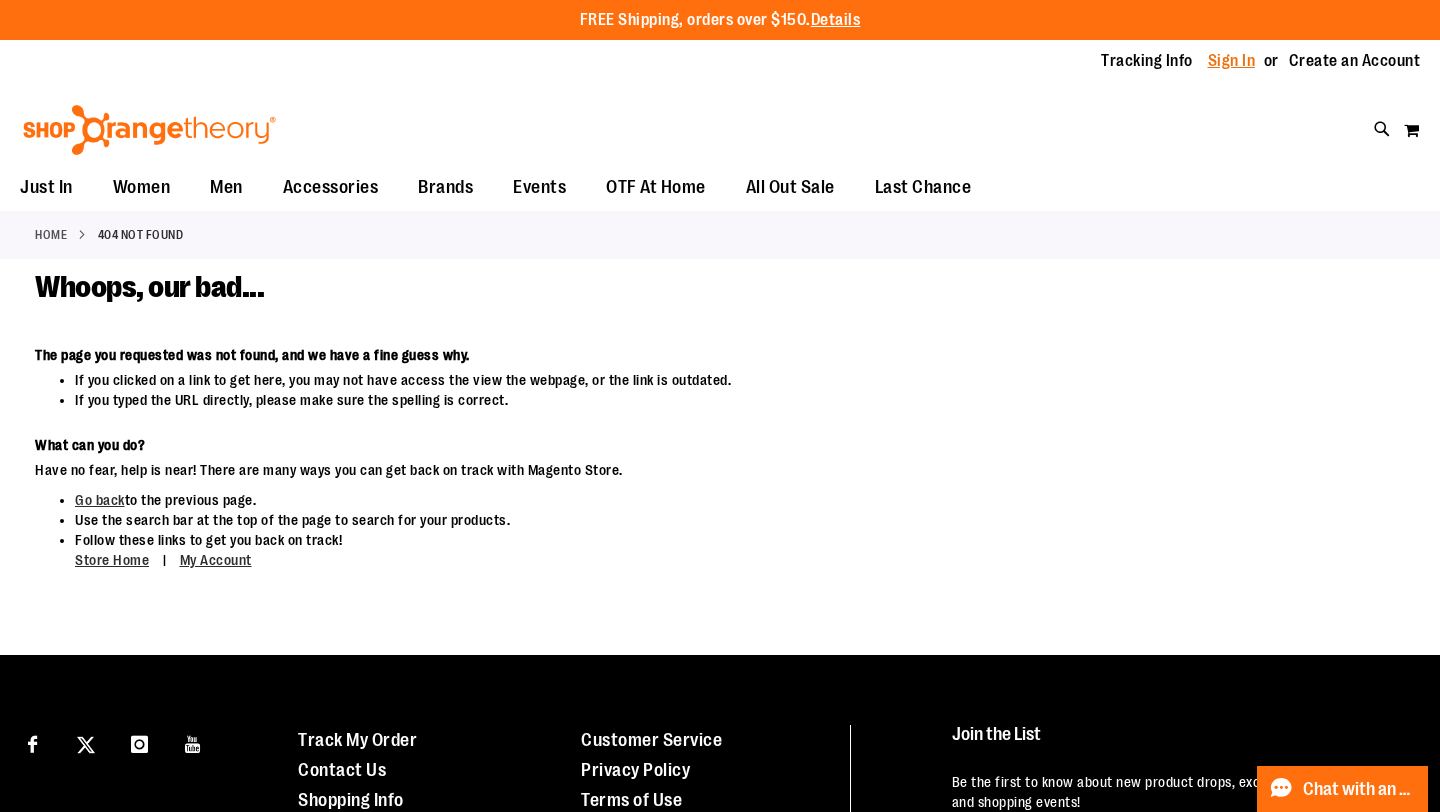 type on "**********" 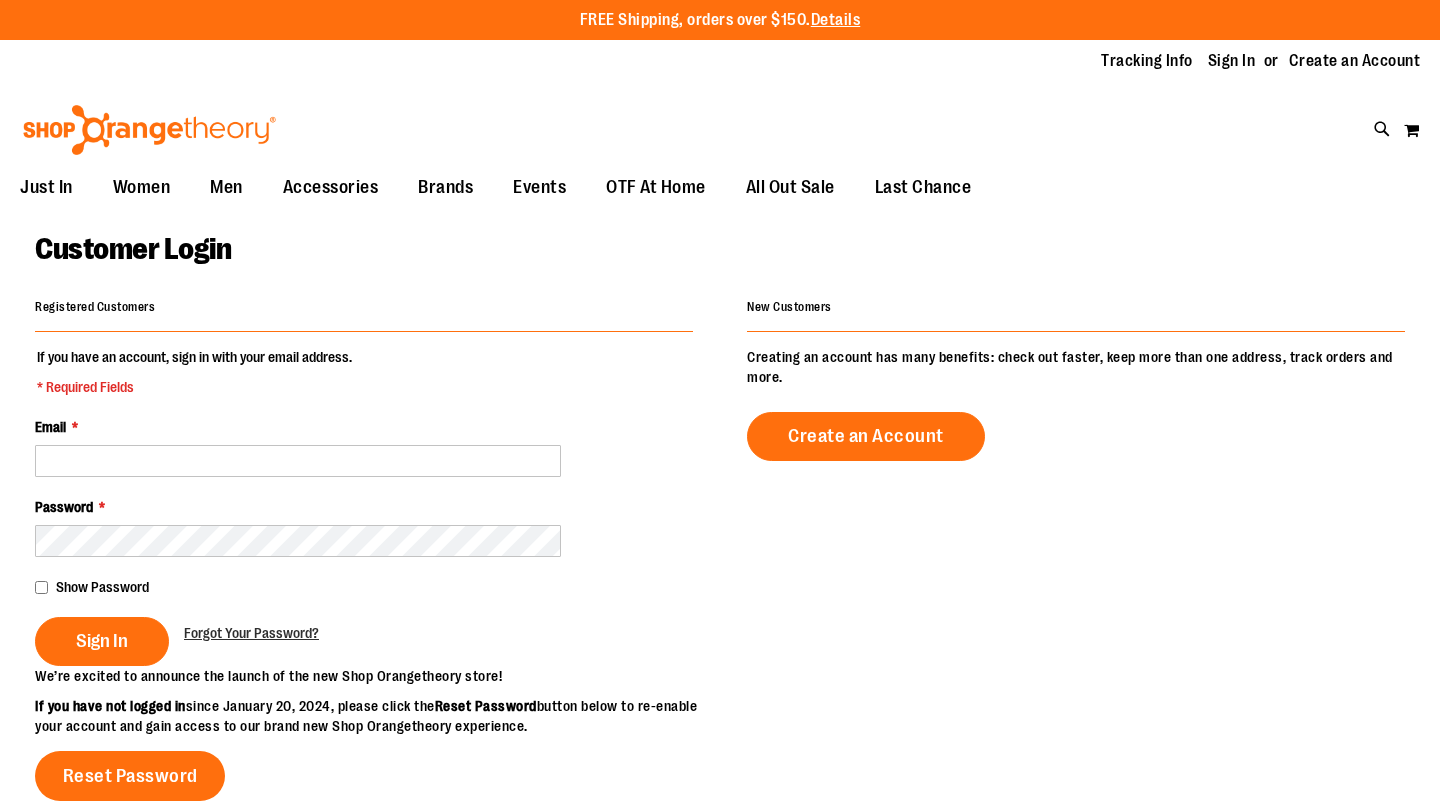 scroll, scrollTop: 0, scrollLeft: 0, axis: both 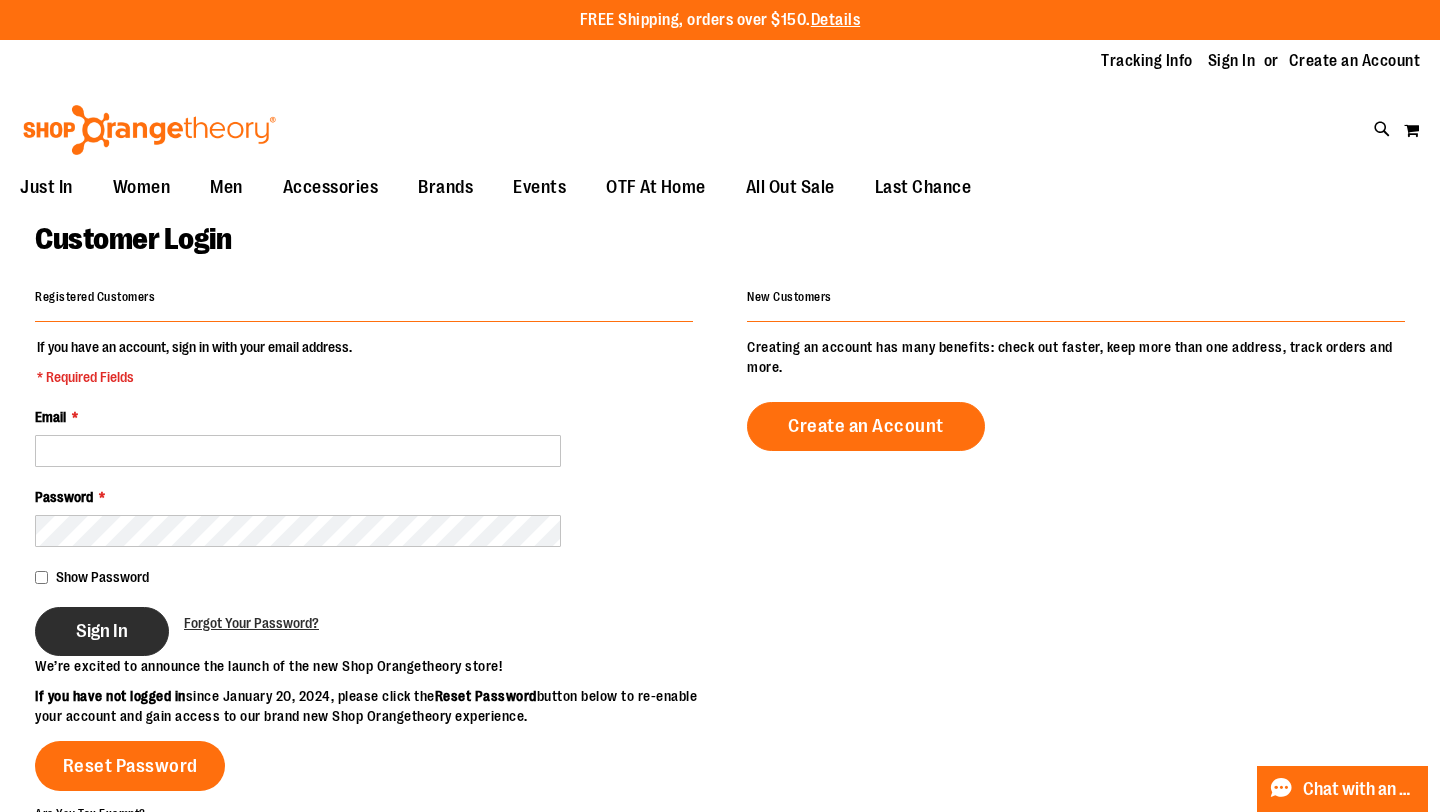 type on "**********" 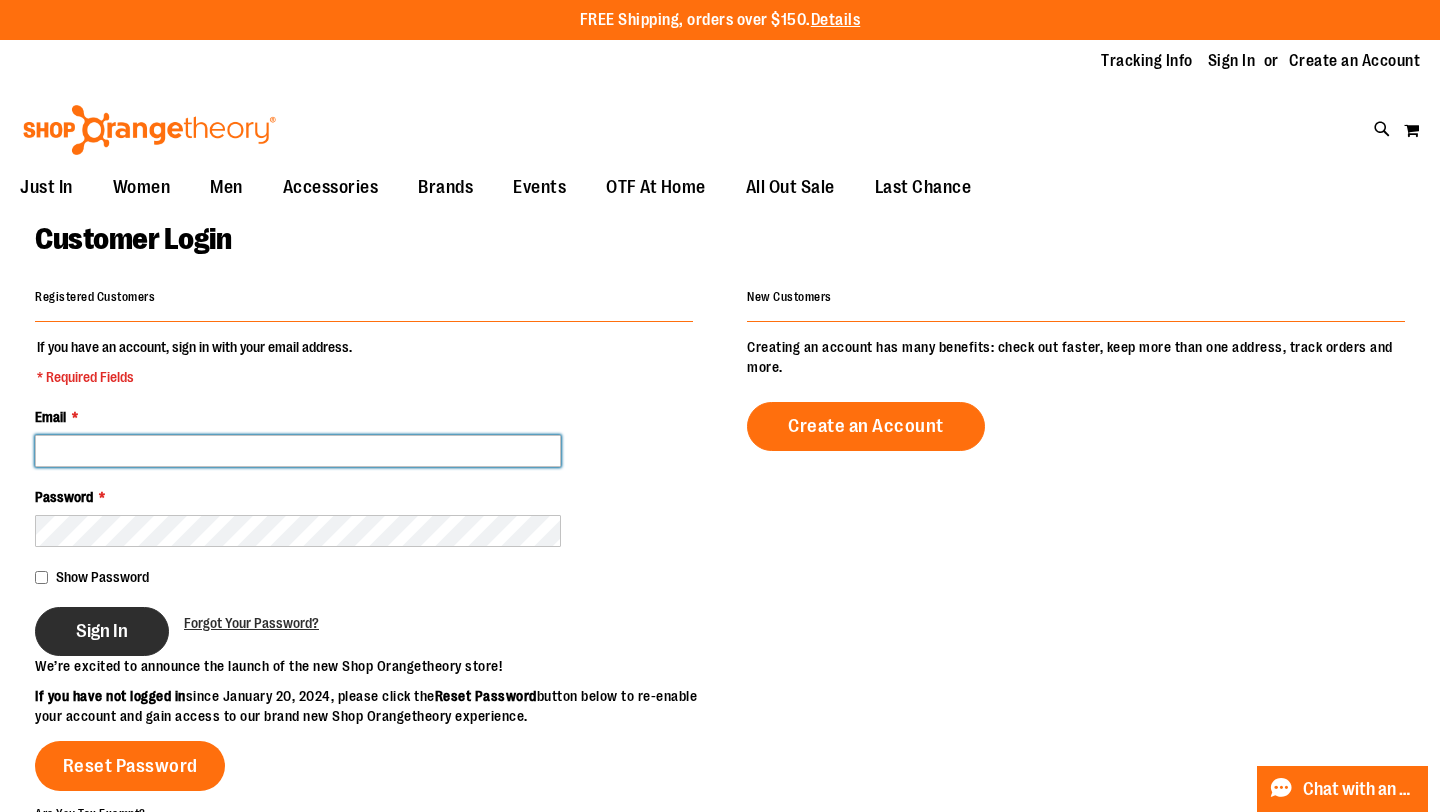 type on "**********" 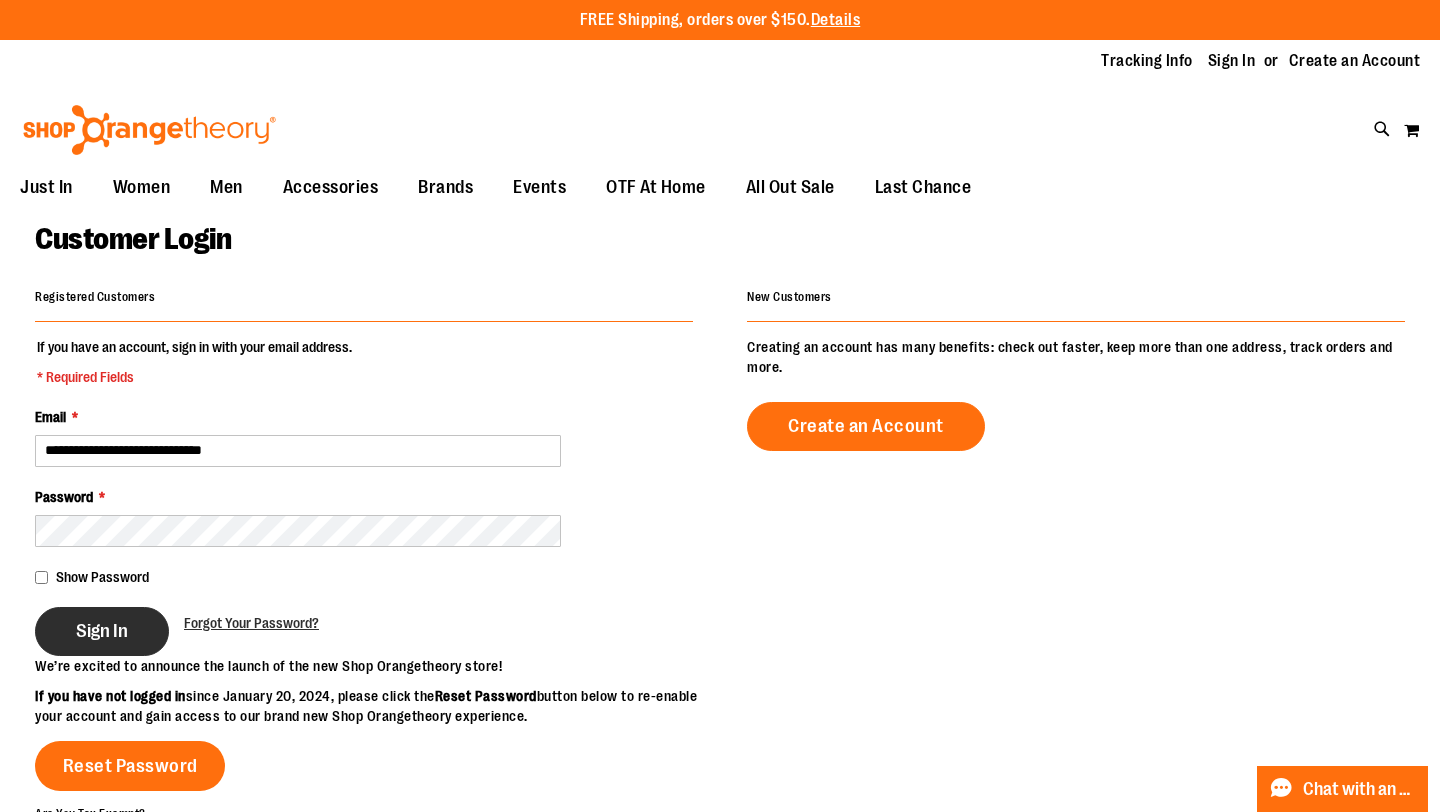 click on "Sign In" at bounding box center [102, 631] 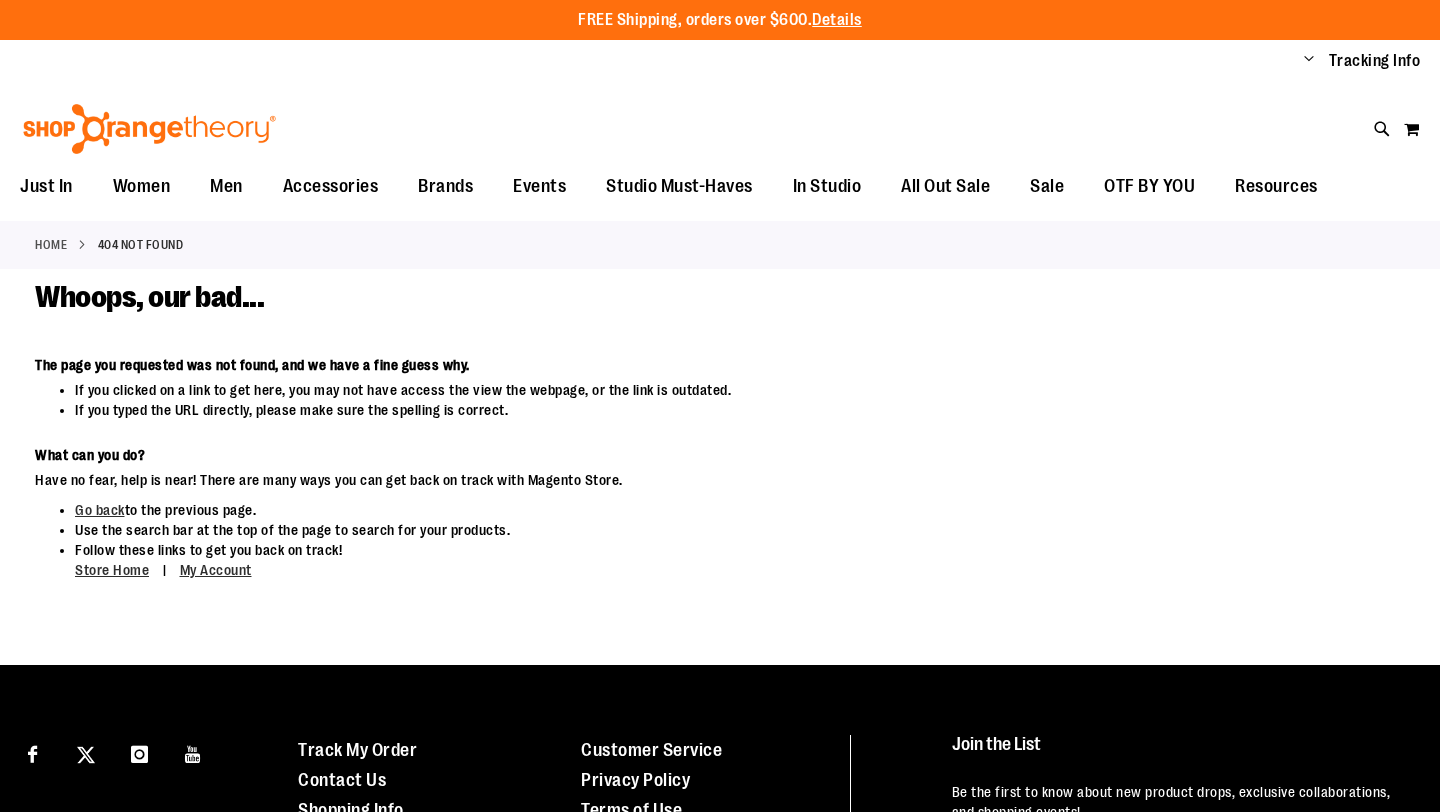 scroll, scrollTop: 0, scrollLeft: 0, axis: both 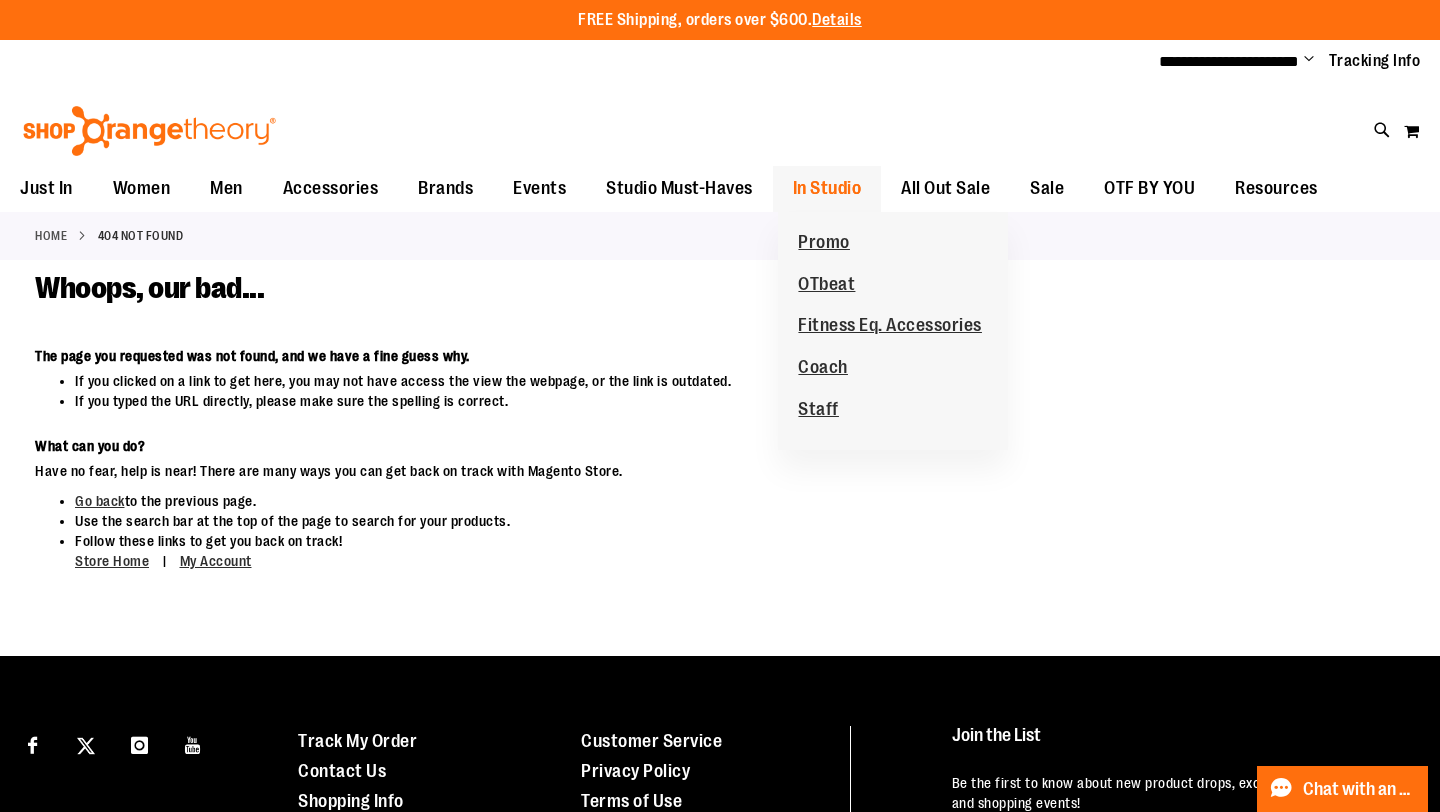 type on "**********" 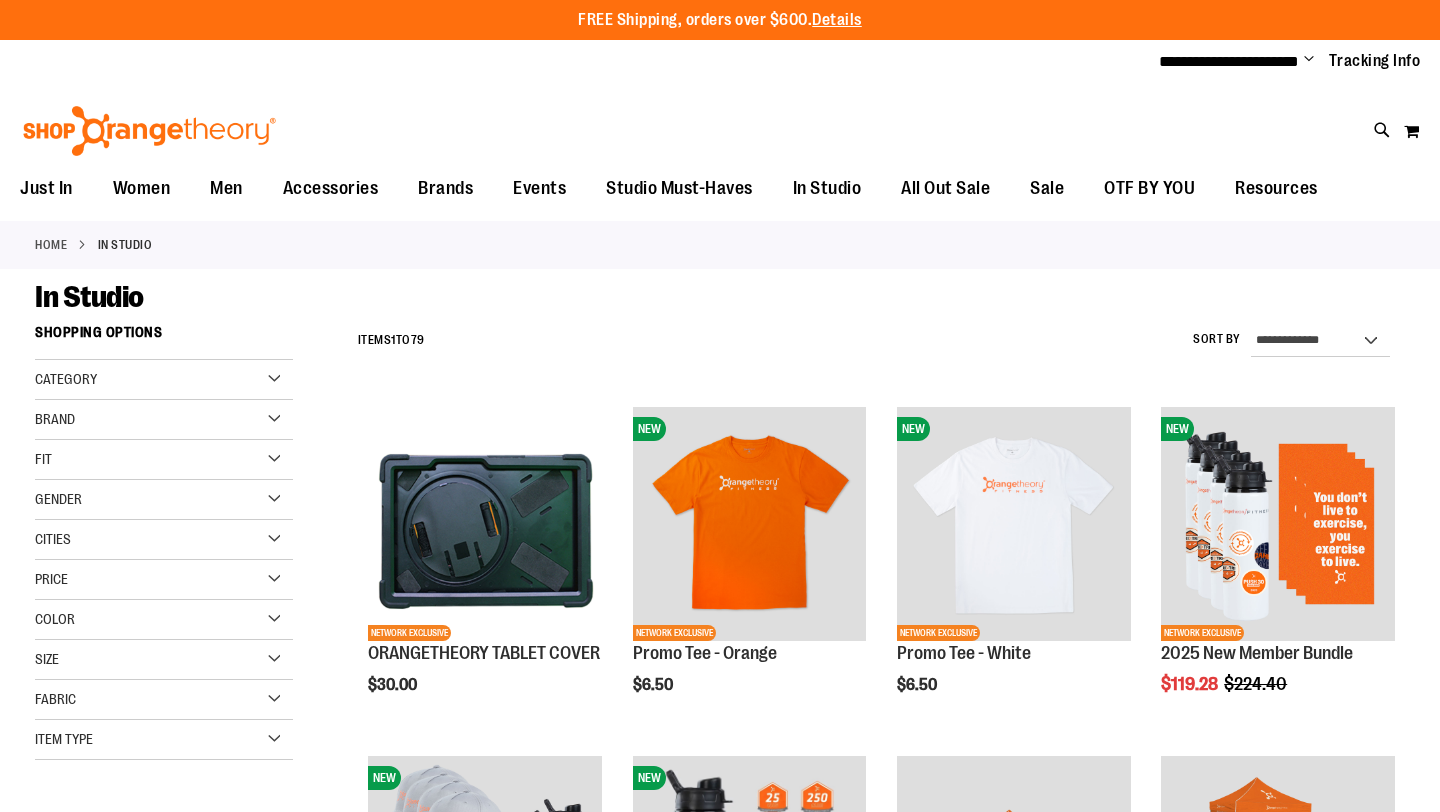 scroll, scrollTop: 0, scrollLeft: 0, axis: both 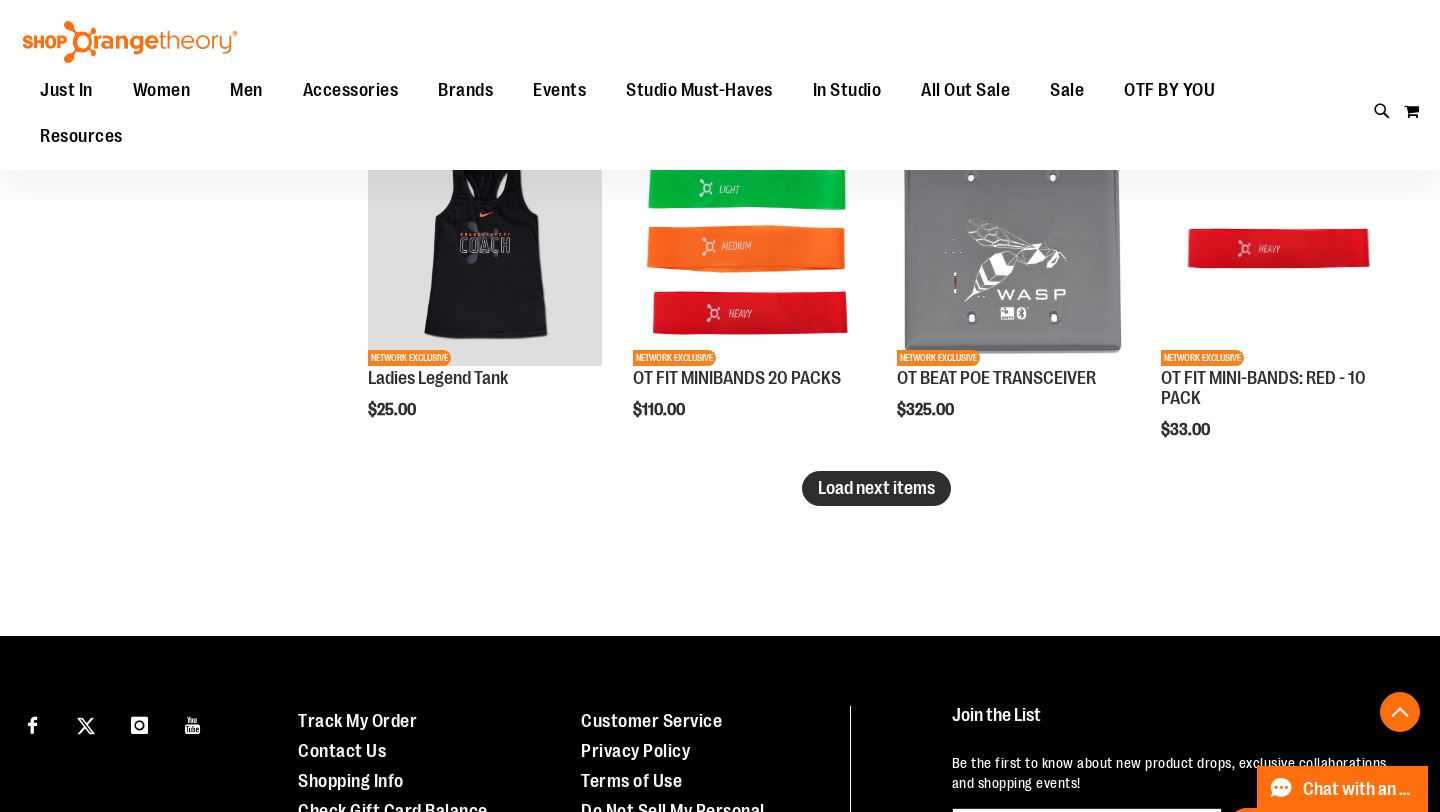 type on "**********" 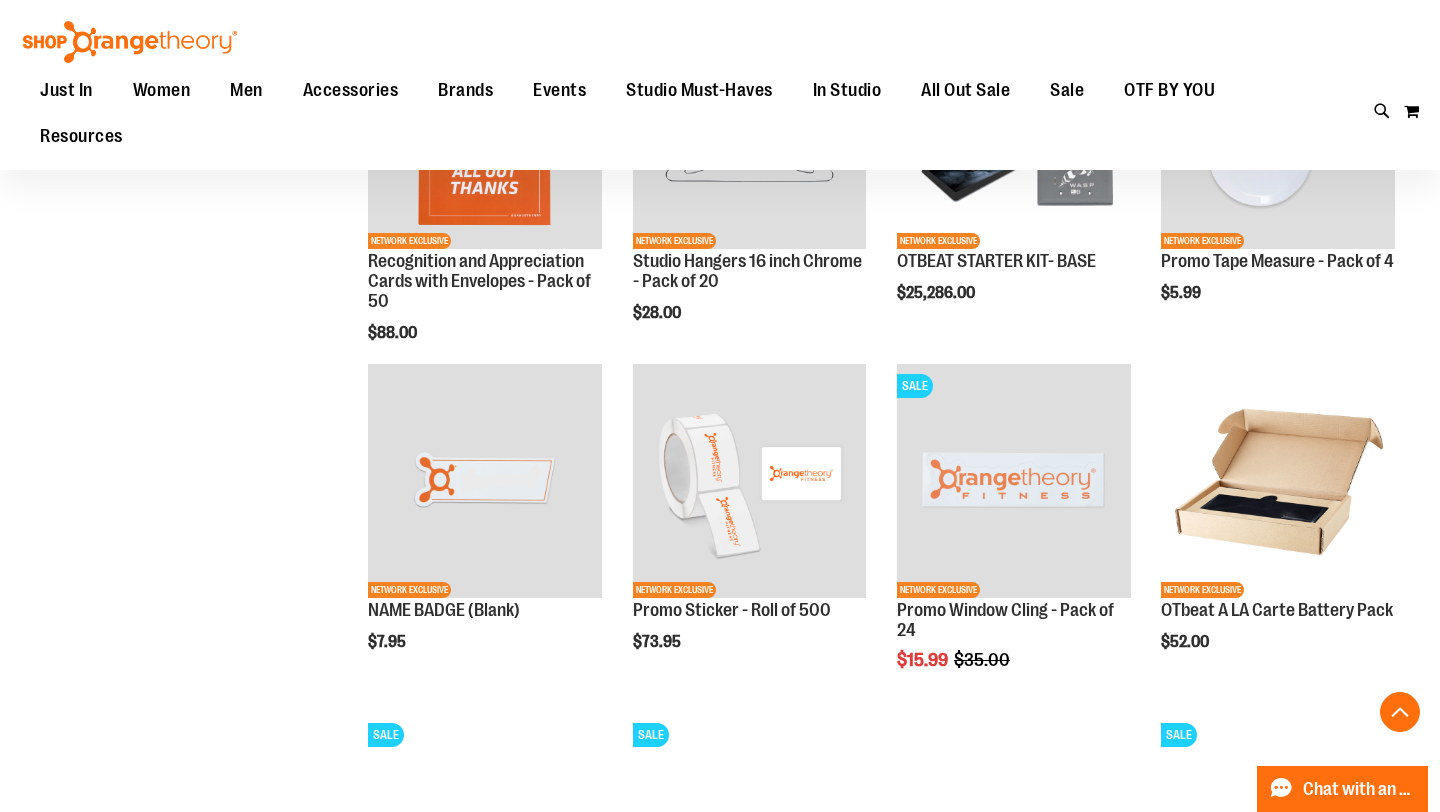 scroll, scrollTop: 1764, scrollLeft: 0, axis: vertical 